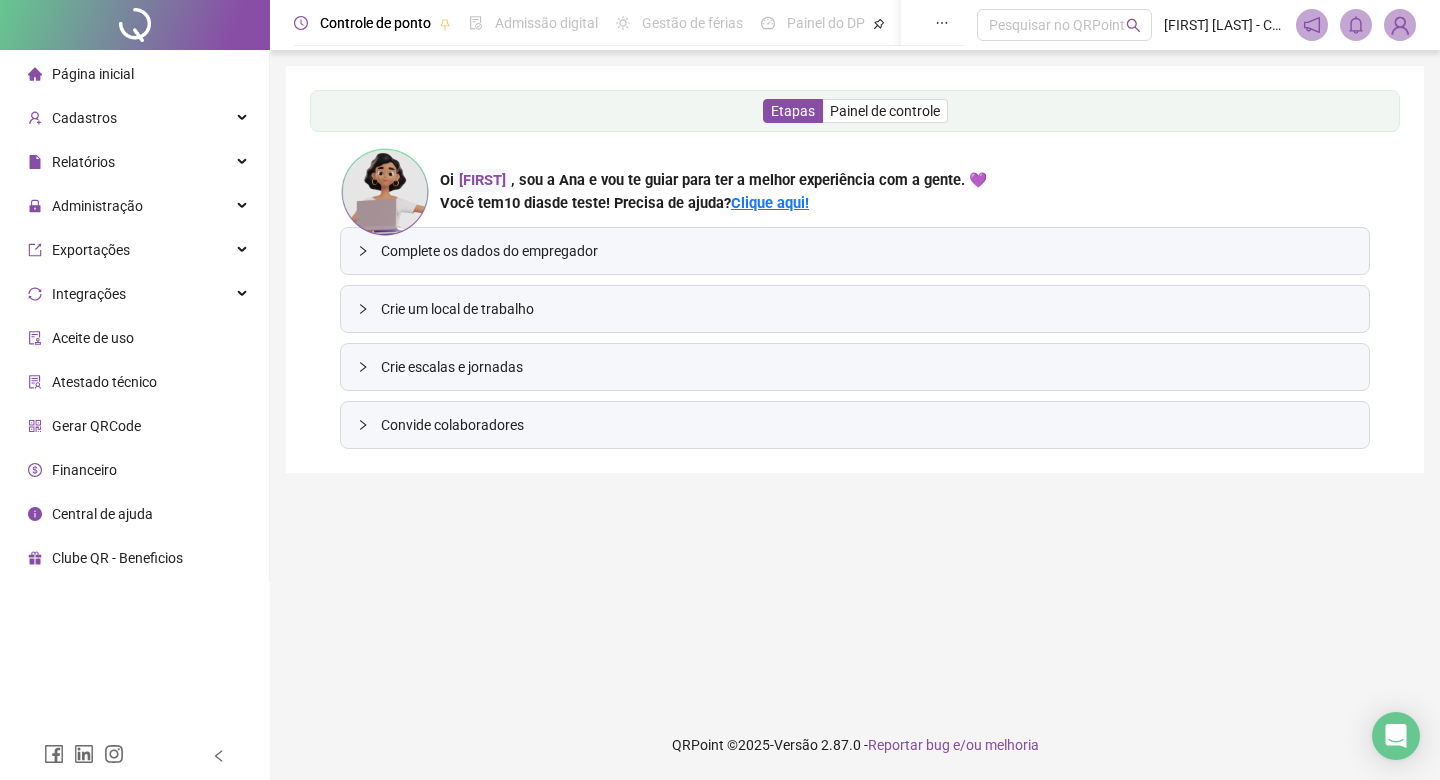 scroll, scrollTop: 0, scrollLeft: 0, axis: both 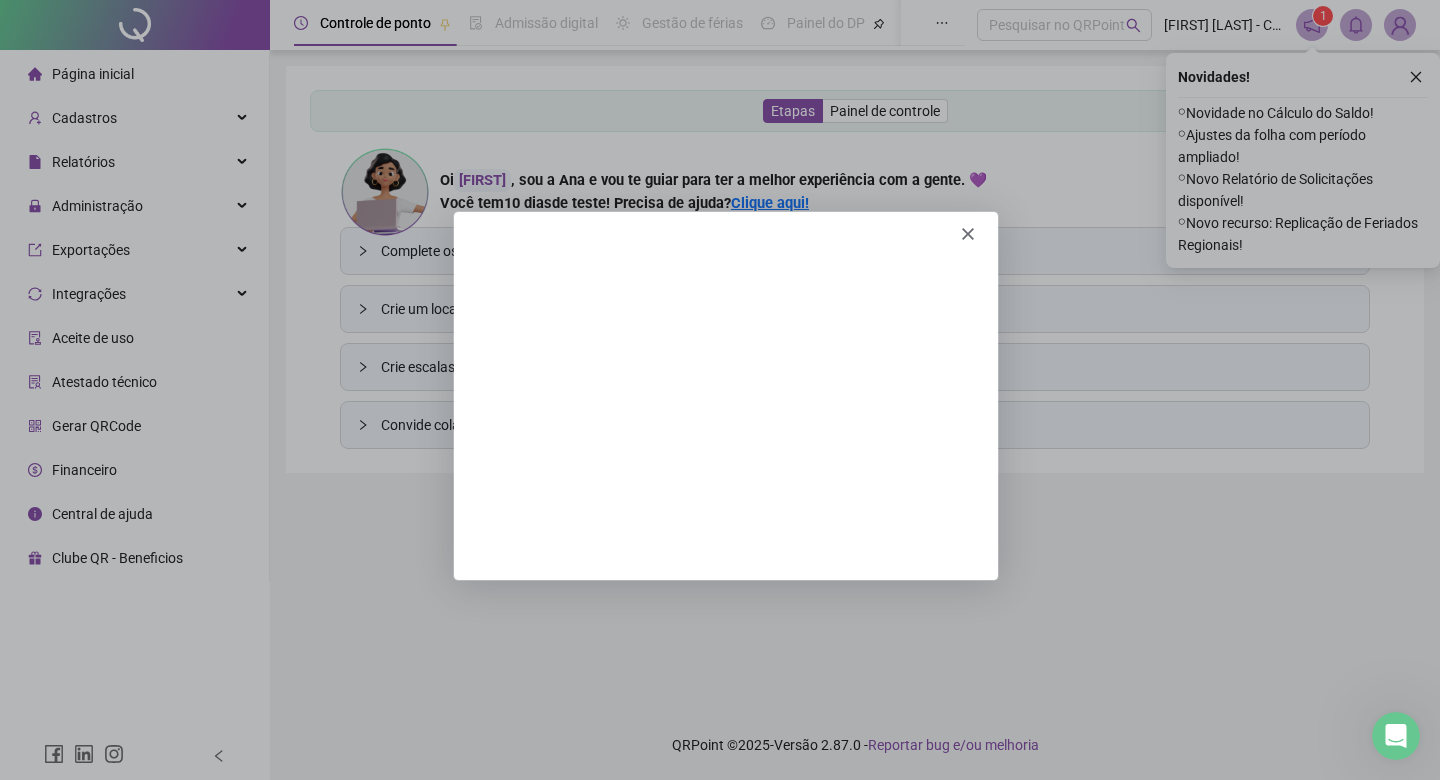 click 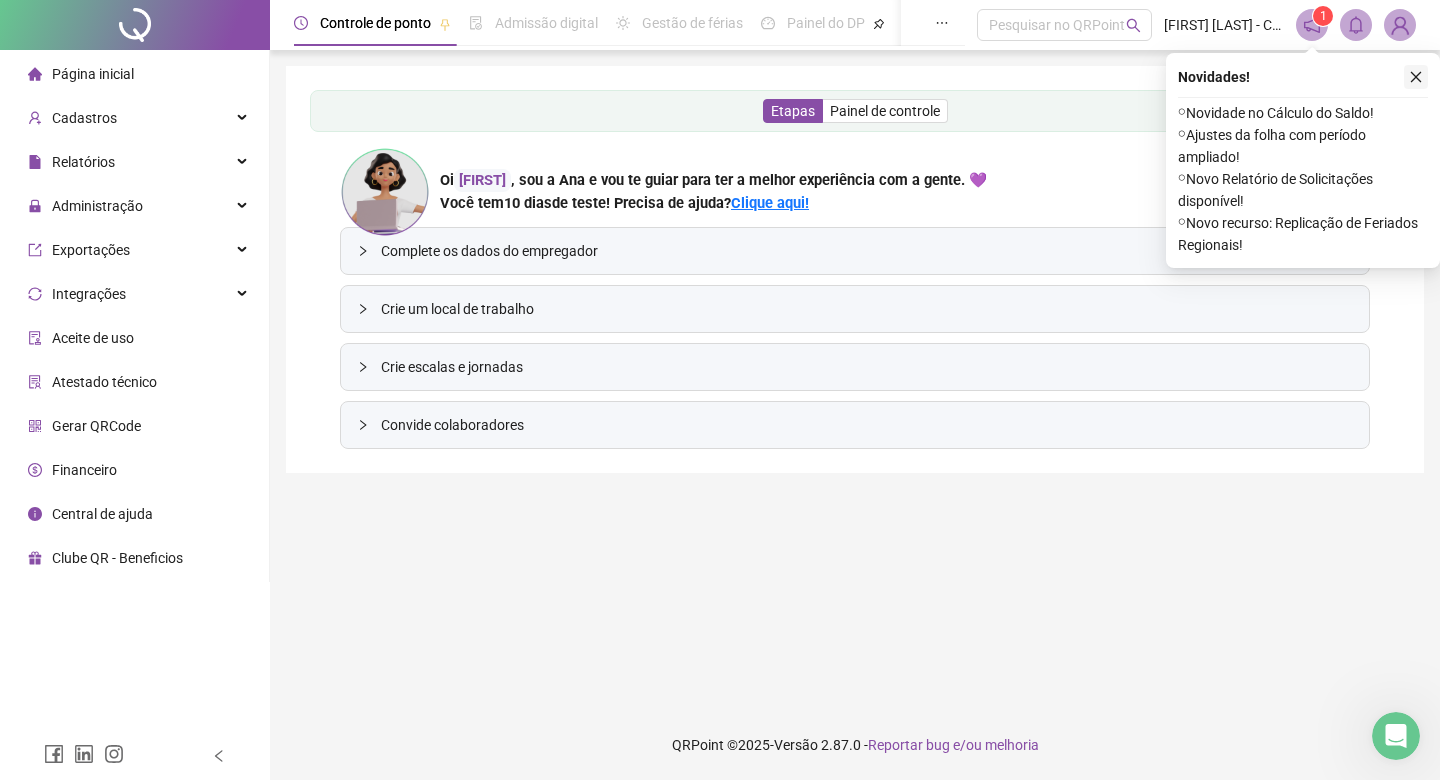click 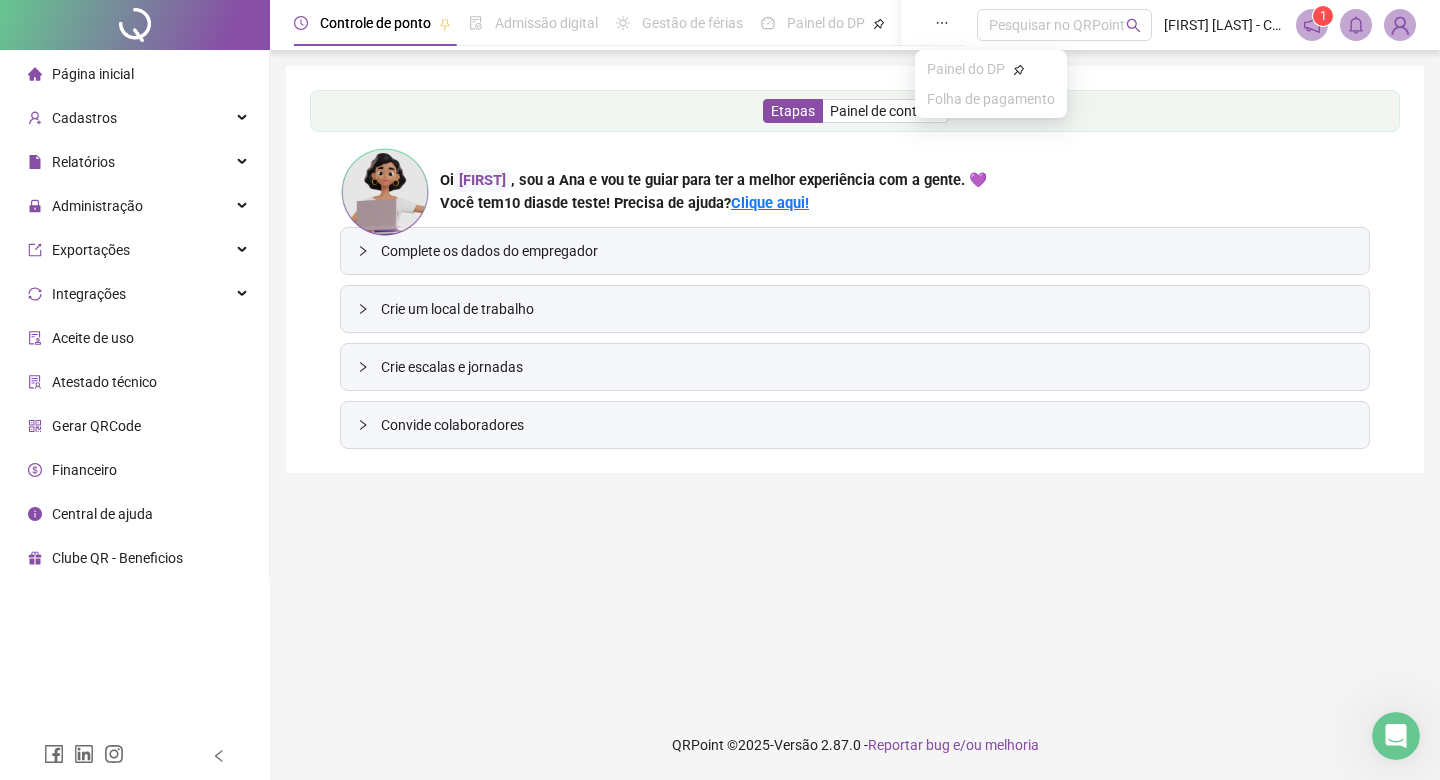 click 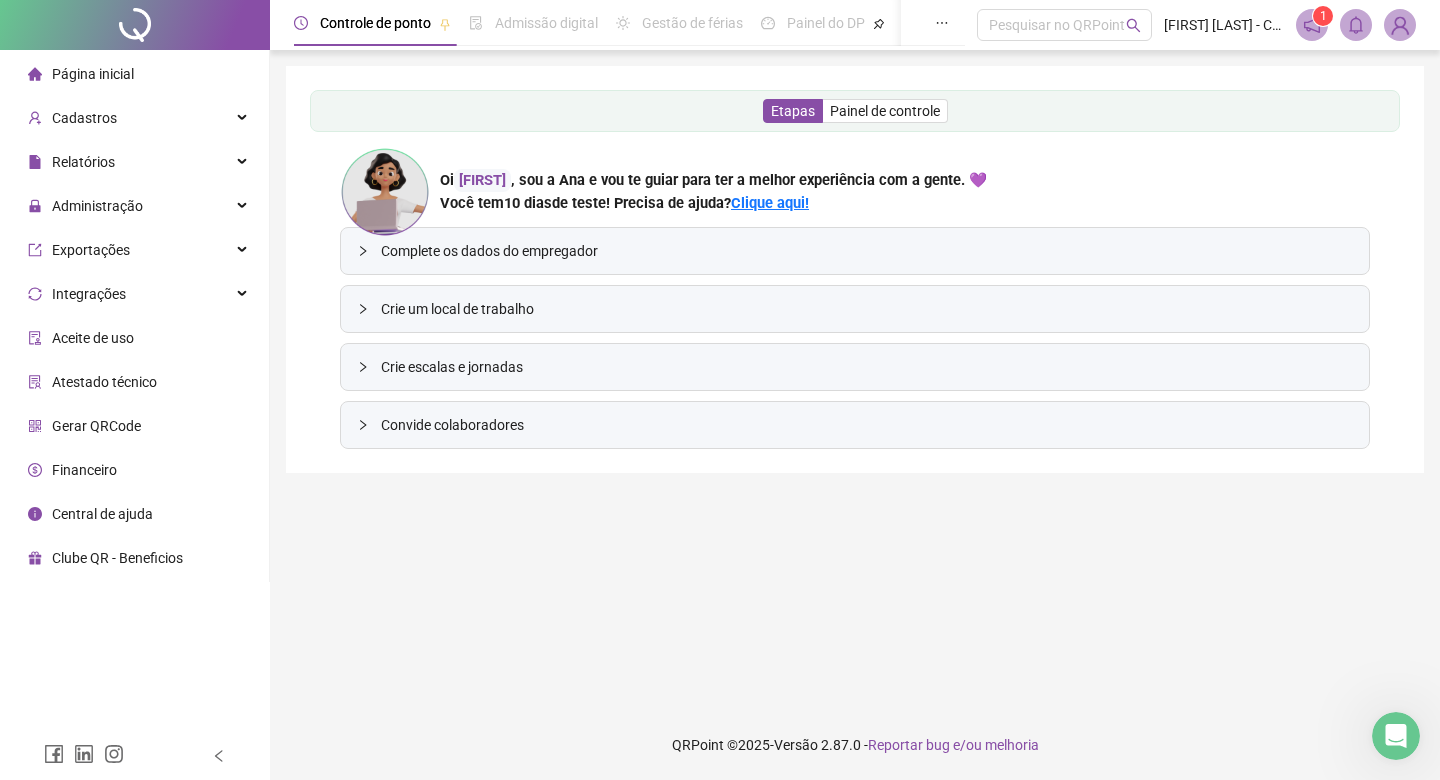 click on "Complete os dados do empregador" at bounding box center (867, 251) 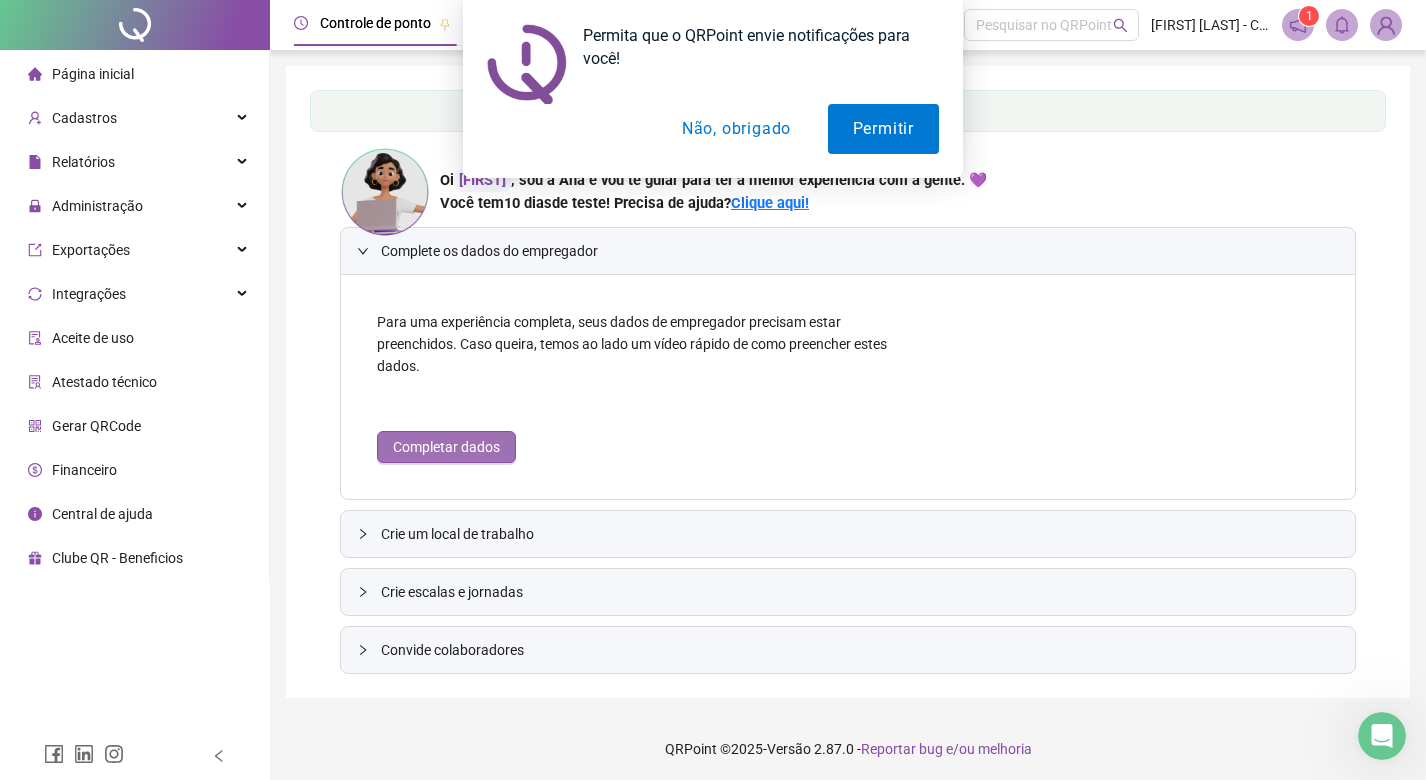 click on "Completar dados" at bounding box center (446, 447) 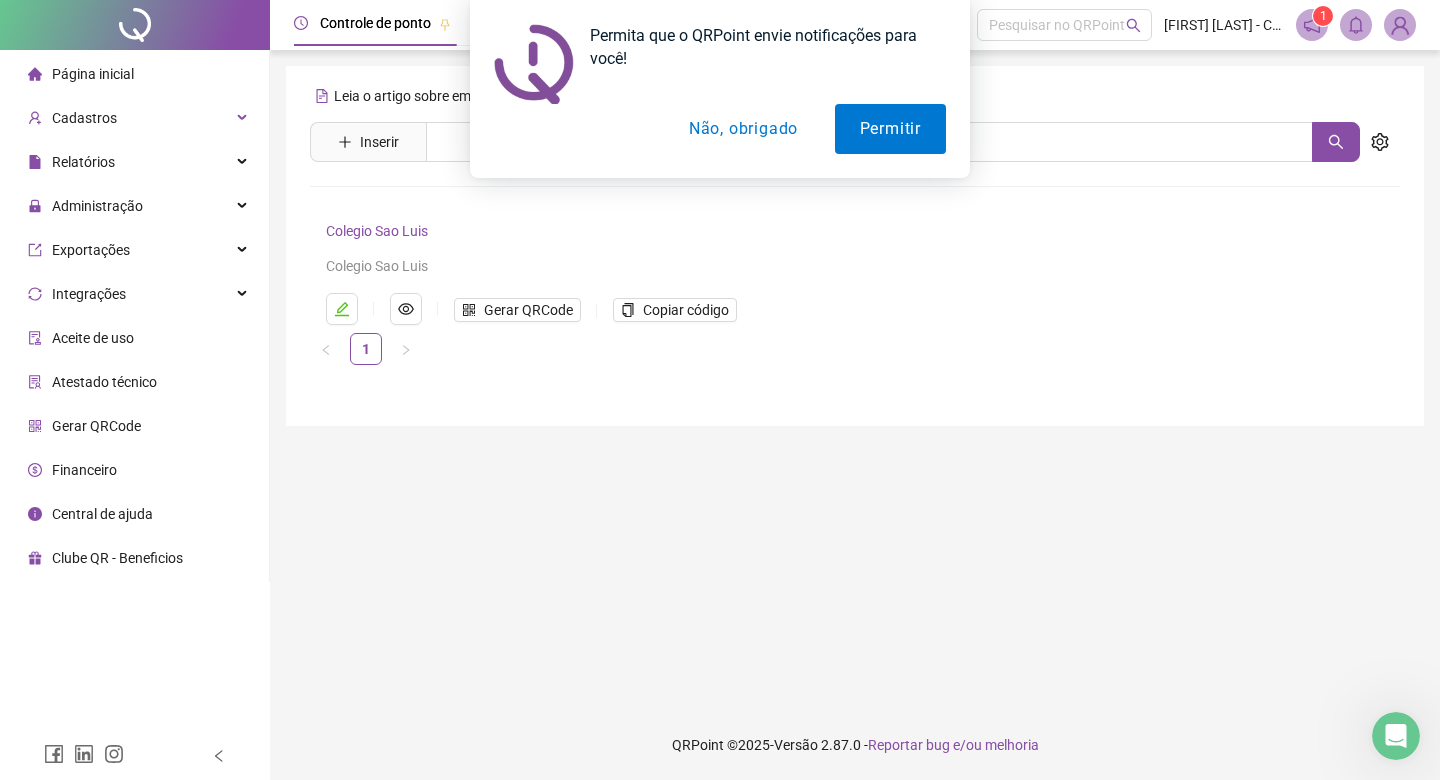 click on "Não, obrigado" at bounding box center [743, 129] 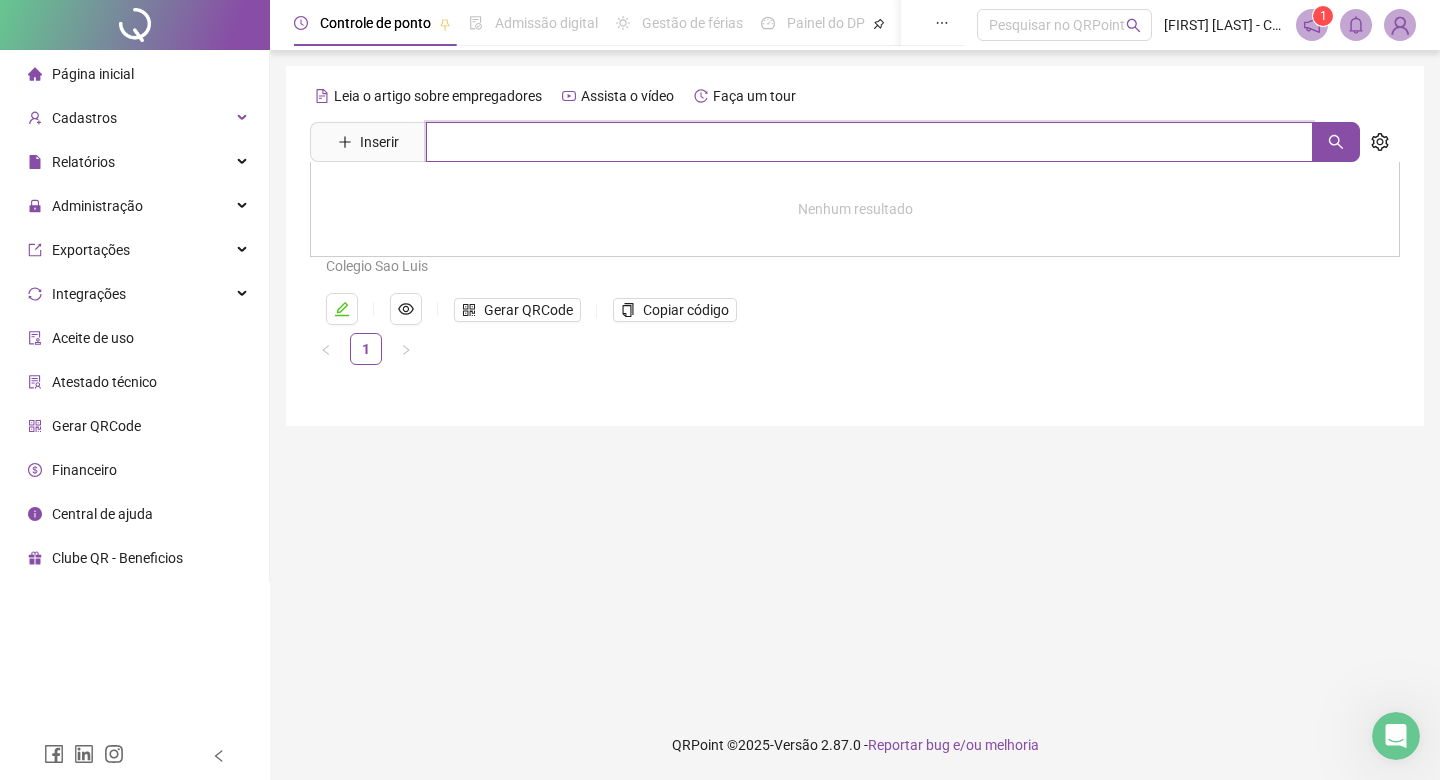 click at bounding box center (869, 142) 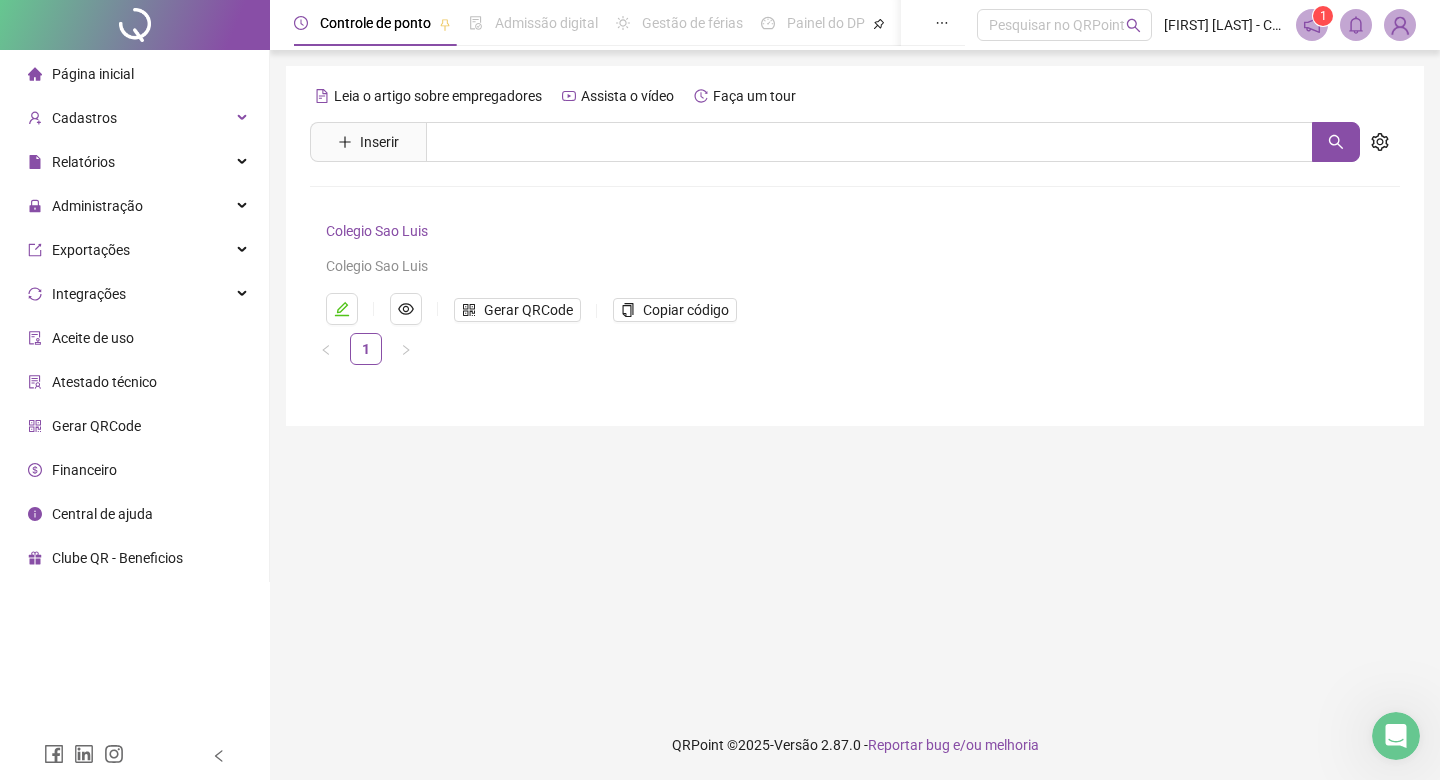 click on "1" at bounding box center (855, 349) 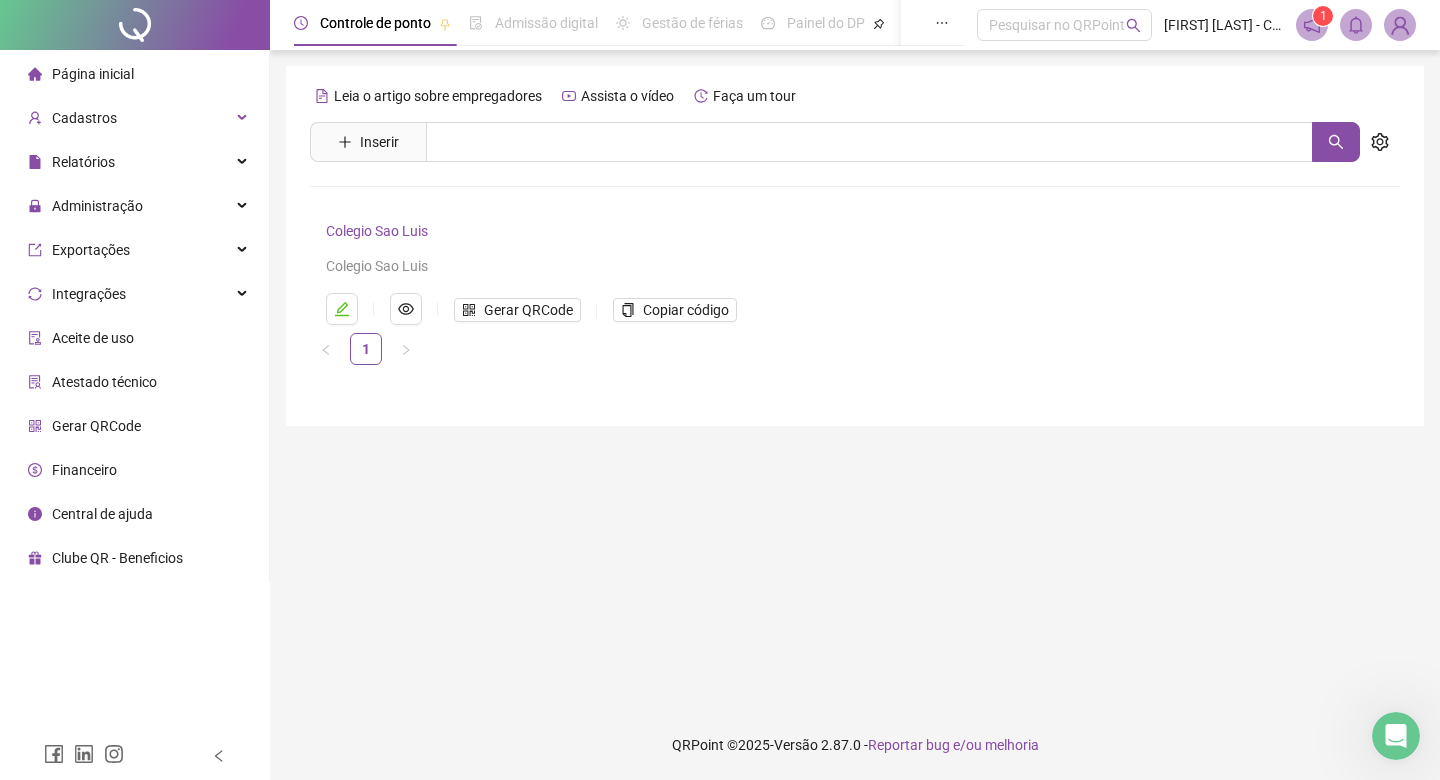 click on "Colegio Sao Luis" at bounding box center (377, 231) 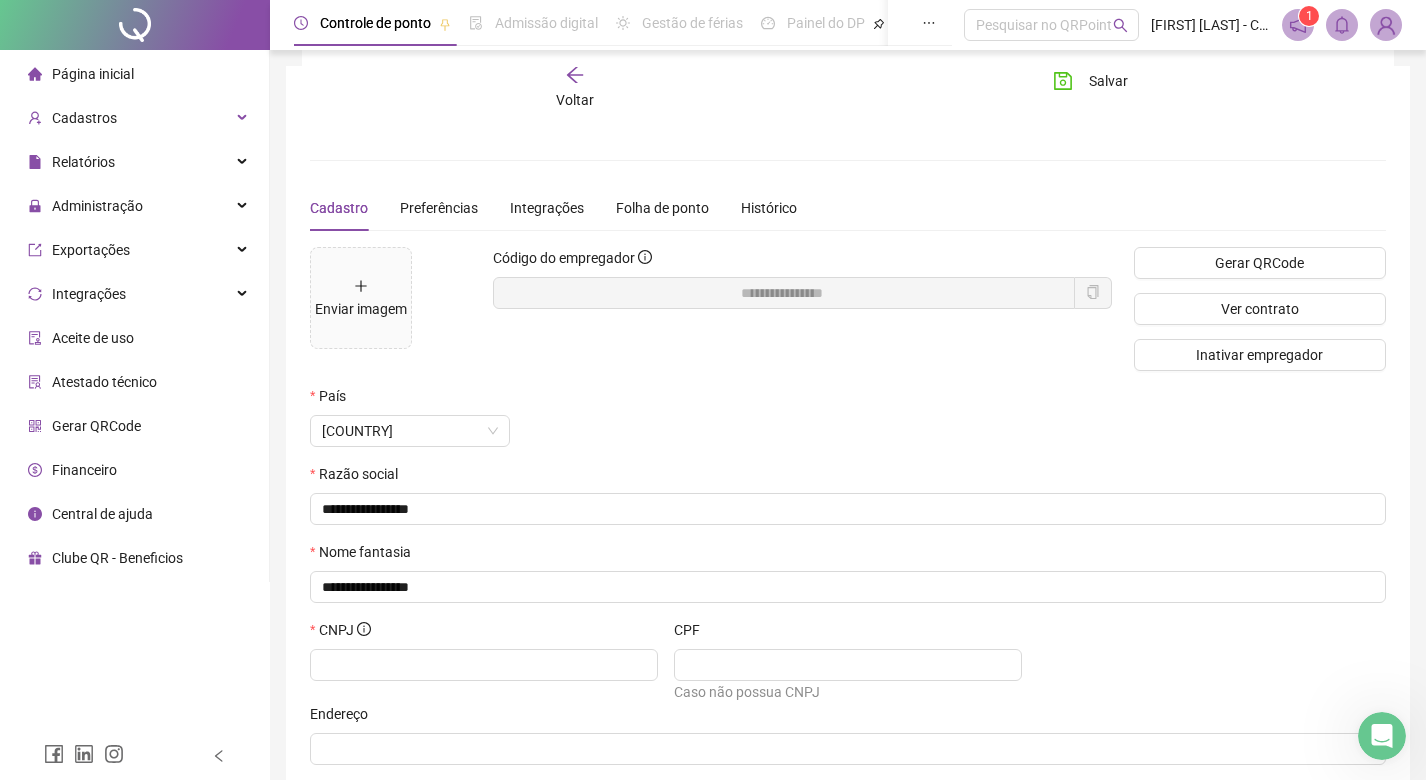 scroll, scrollTop: 111, scrollLeft: 0, axis: vertical 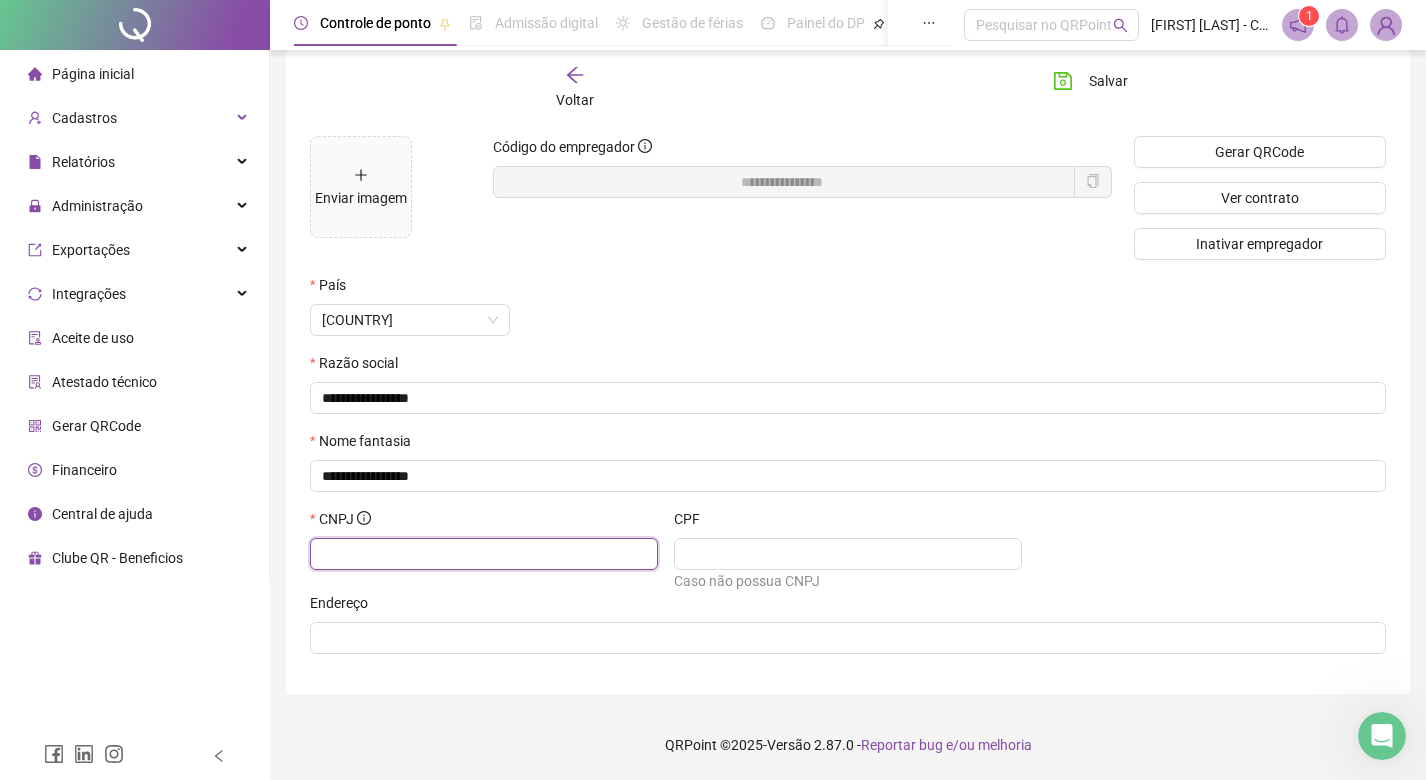 click at bounding box center (482, 554) 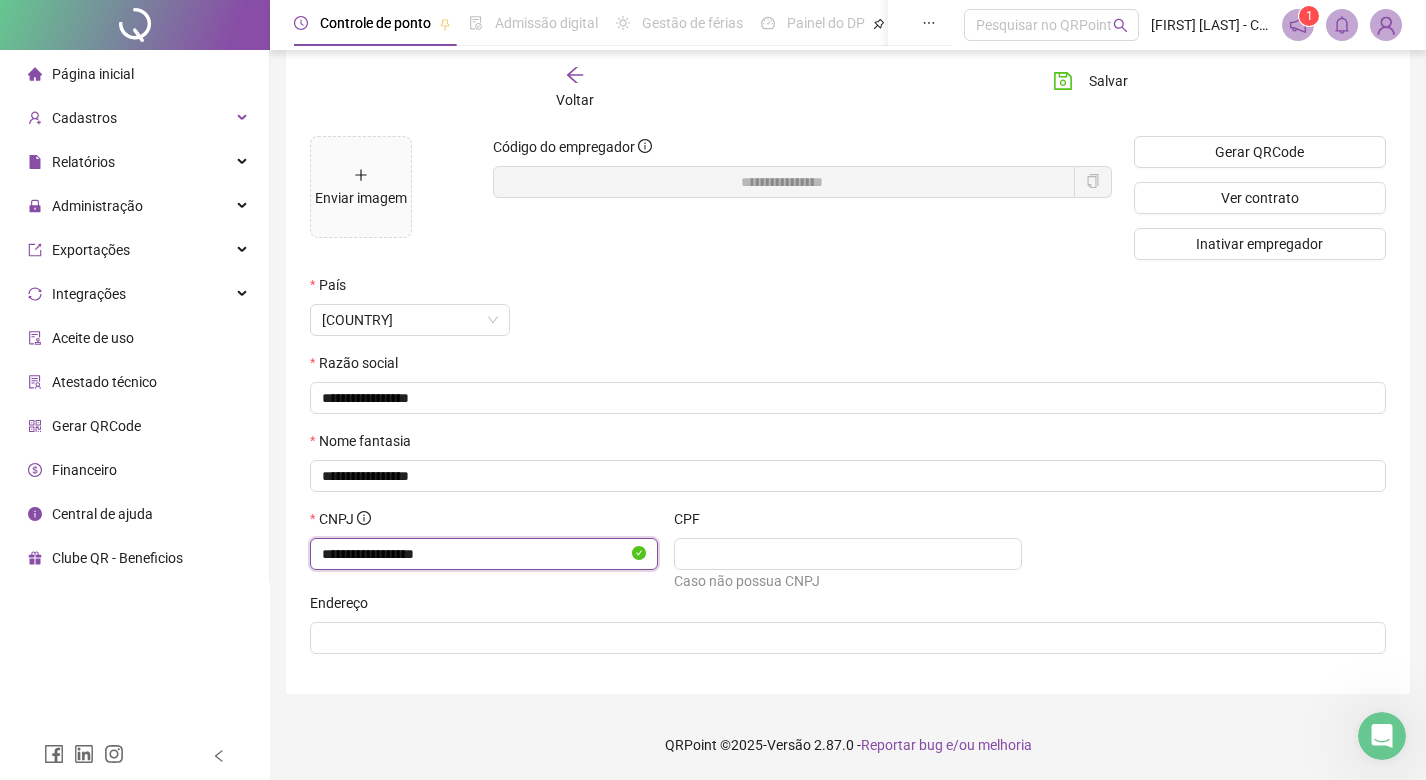 type on "**********" 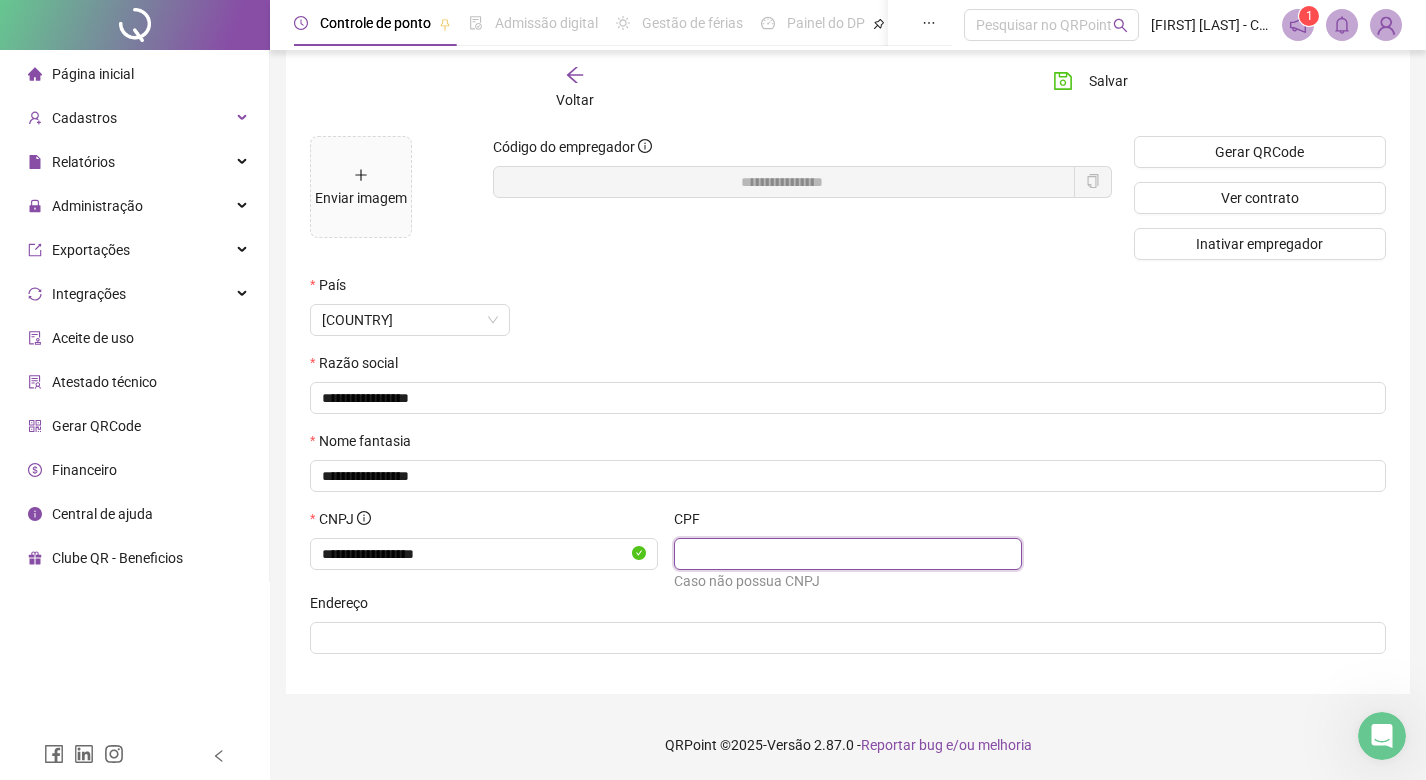 scroll, scrollTop: 0, scrollLeft: 0, axis: both 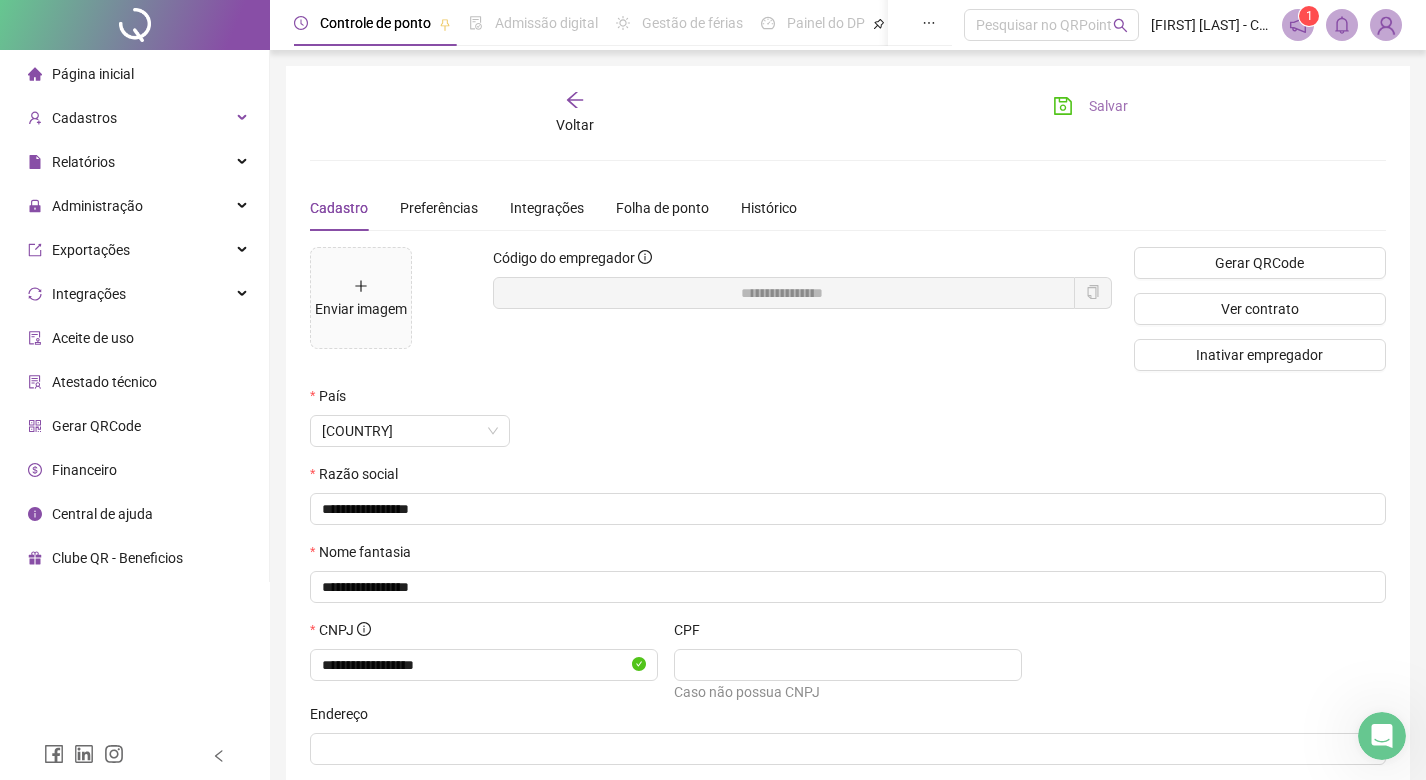 click 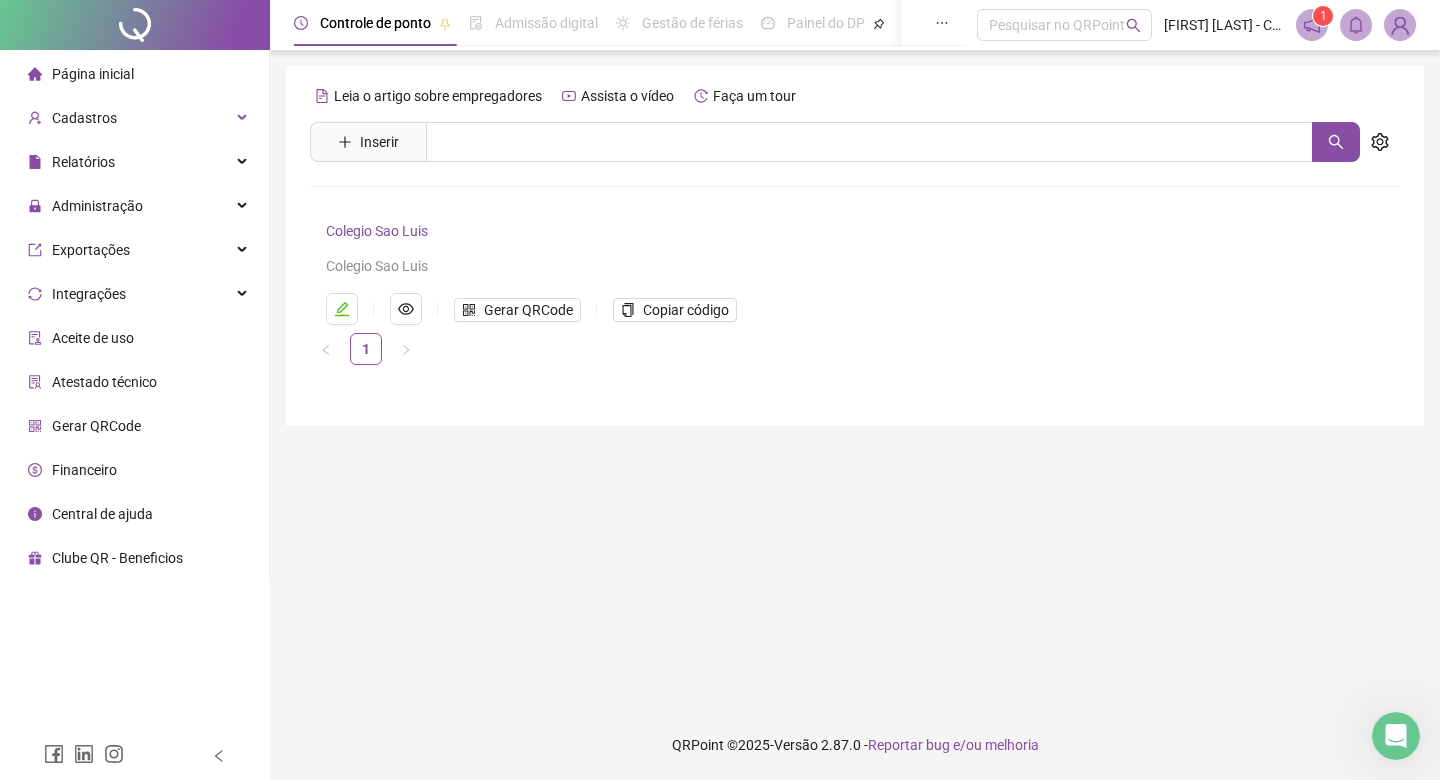 click on "Controle de ponto" at bounding box center [375, 23] 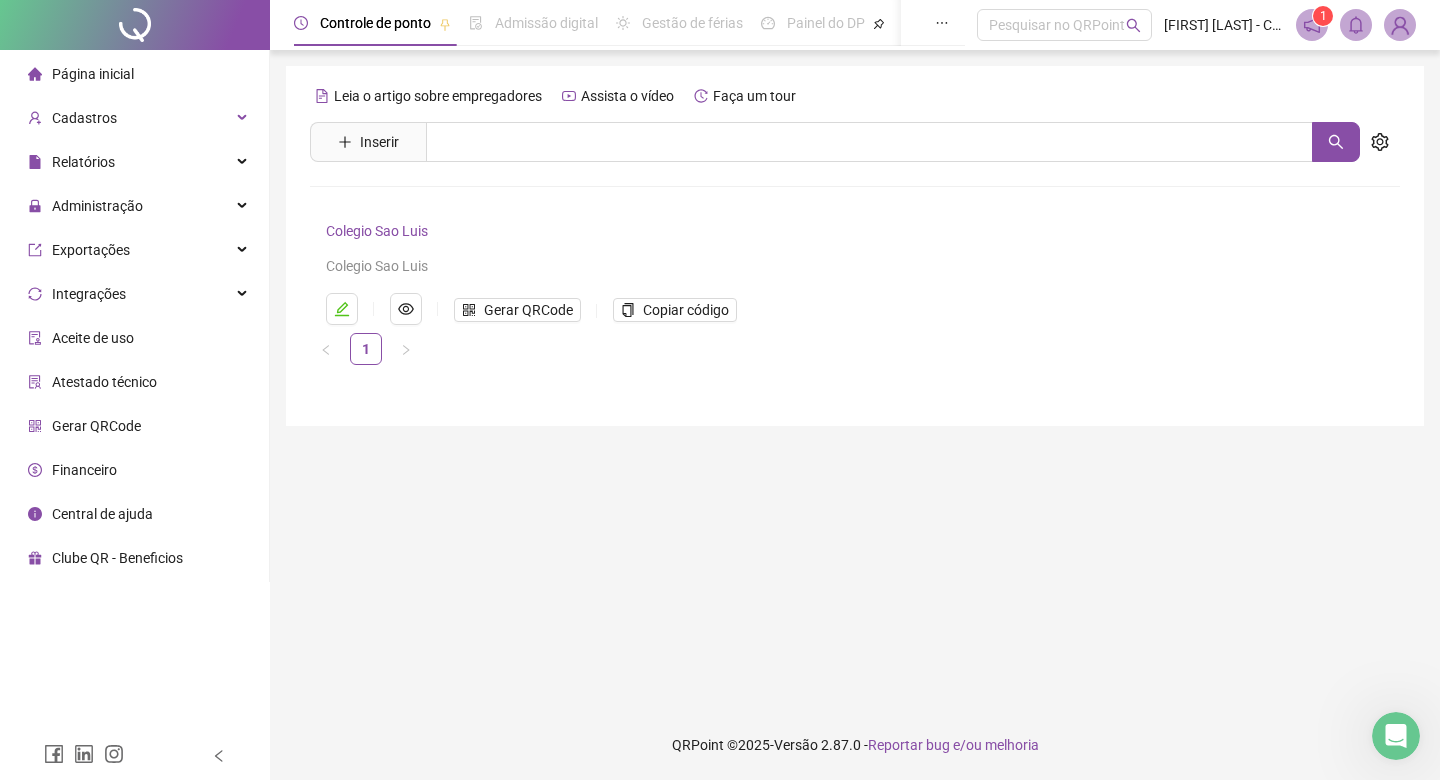 click on "Página inicial" at bounding box center (93, 74) 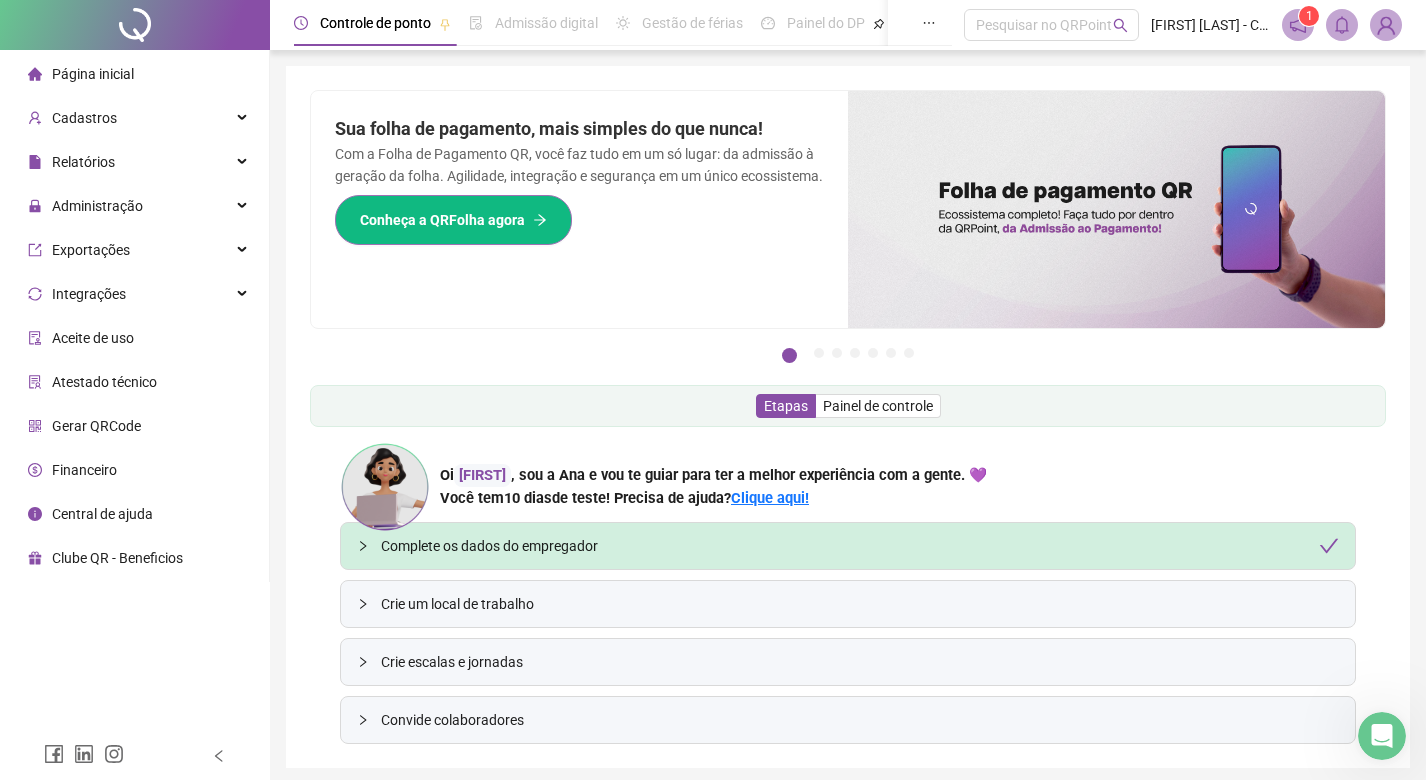 click on "Conheça a QRFolha agora" at bounding box center (442, 220) 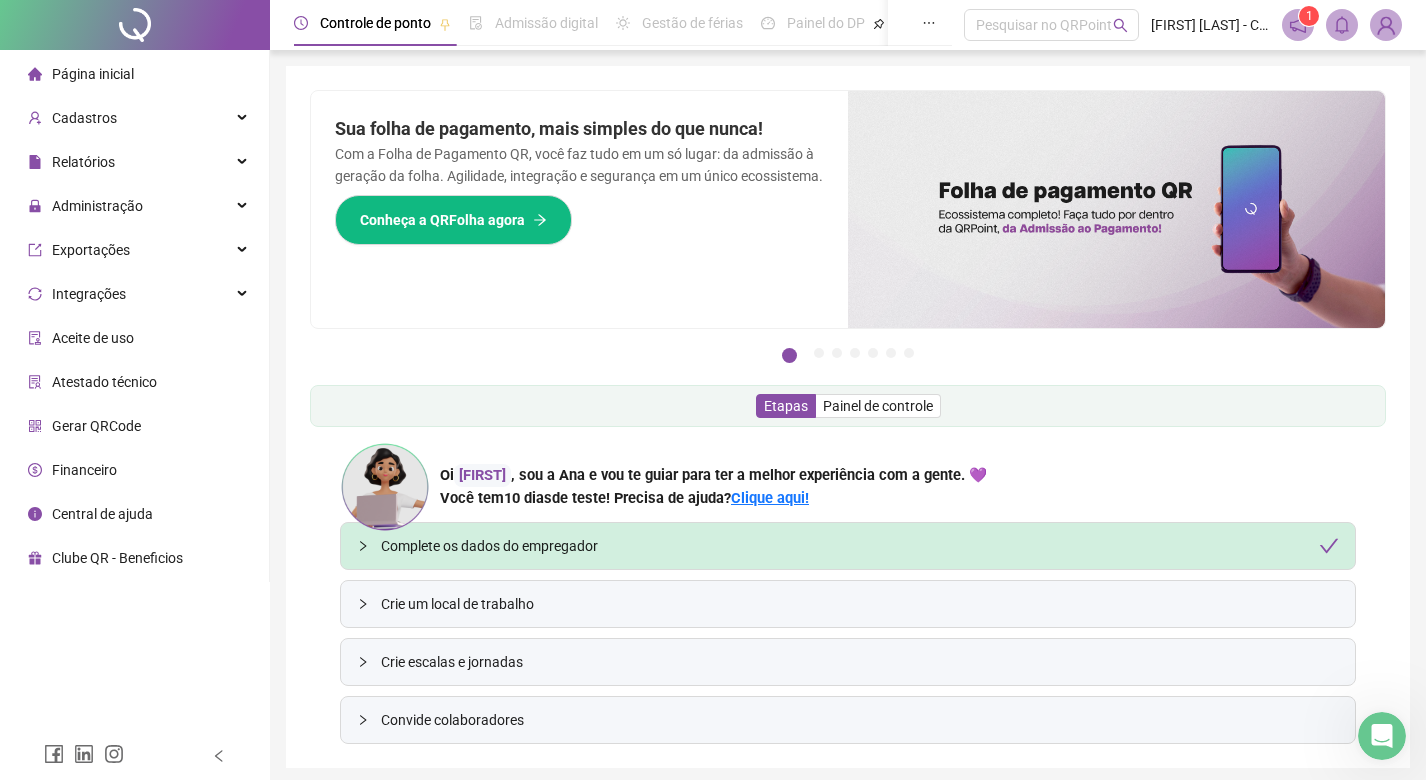 click on "Crie um local de trabalho" at bounding box center [860, 604] 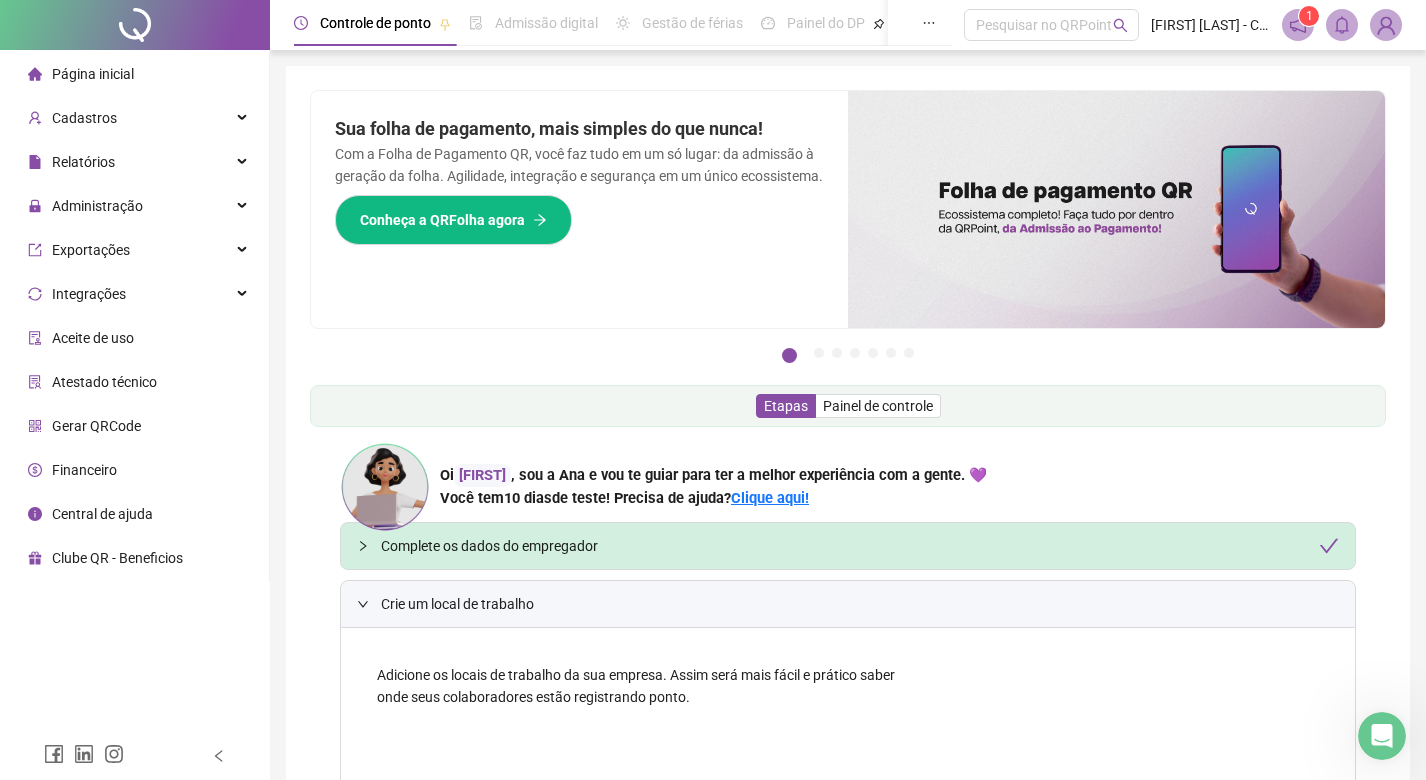 scroll, scrollTop: 299, scrollLeft: 0, axis: vertical 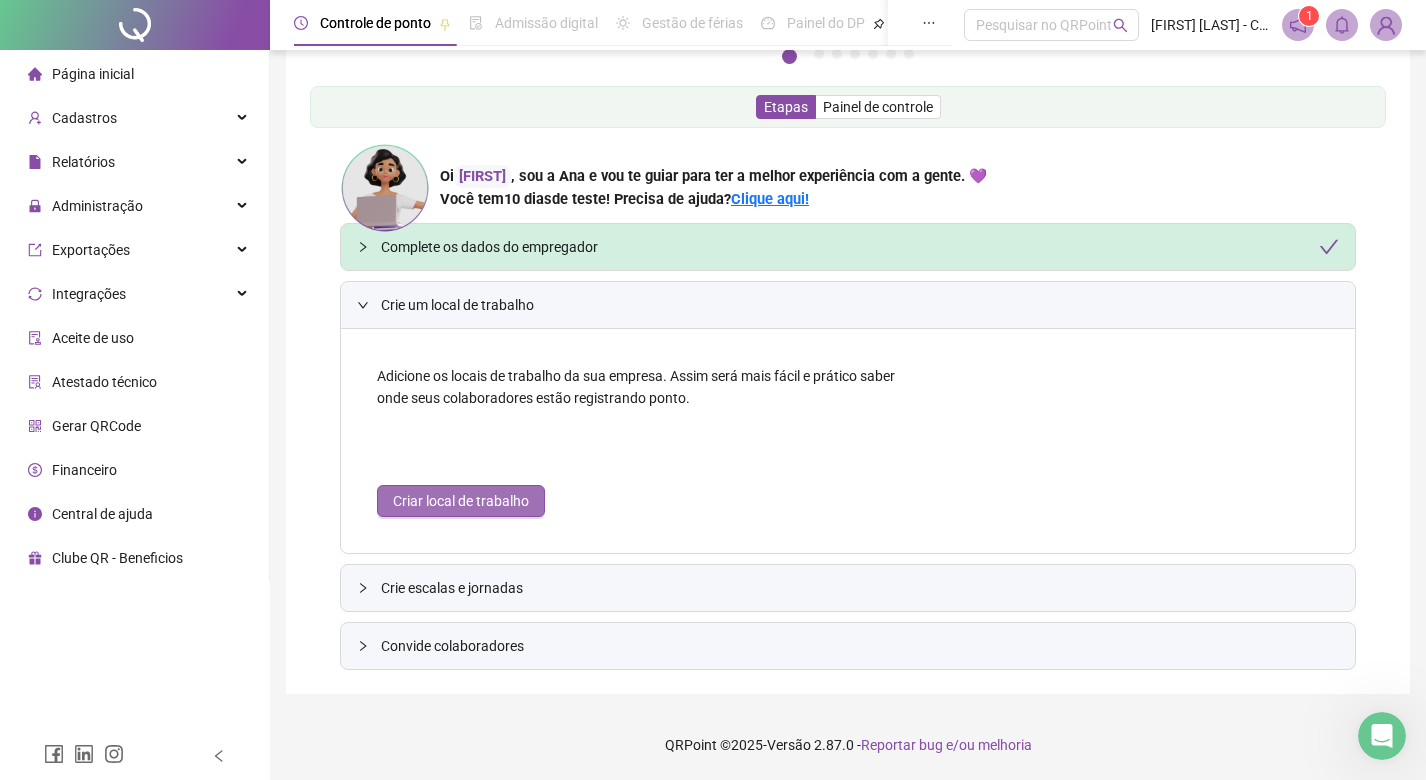 click on "Criar local de trabalho" at bounding box center [461, 501] 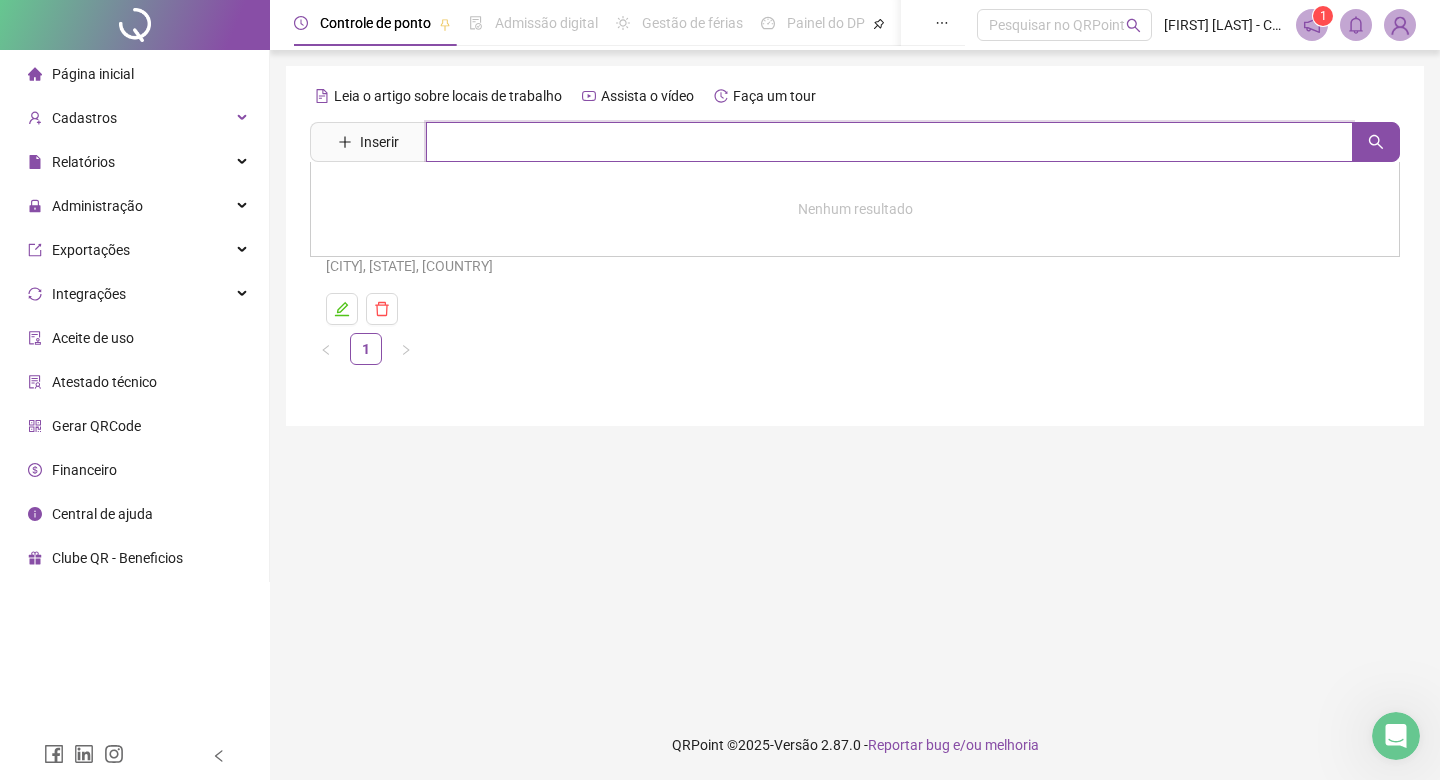 click at bounding box center [889, 142] 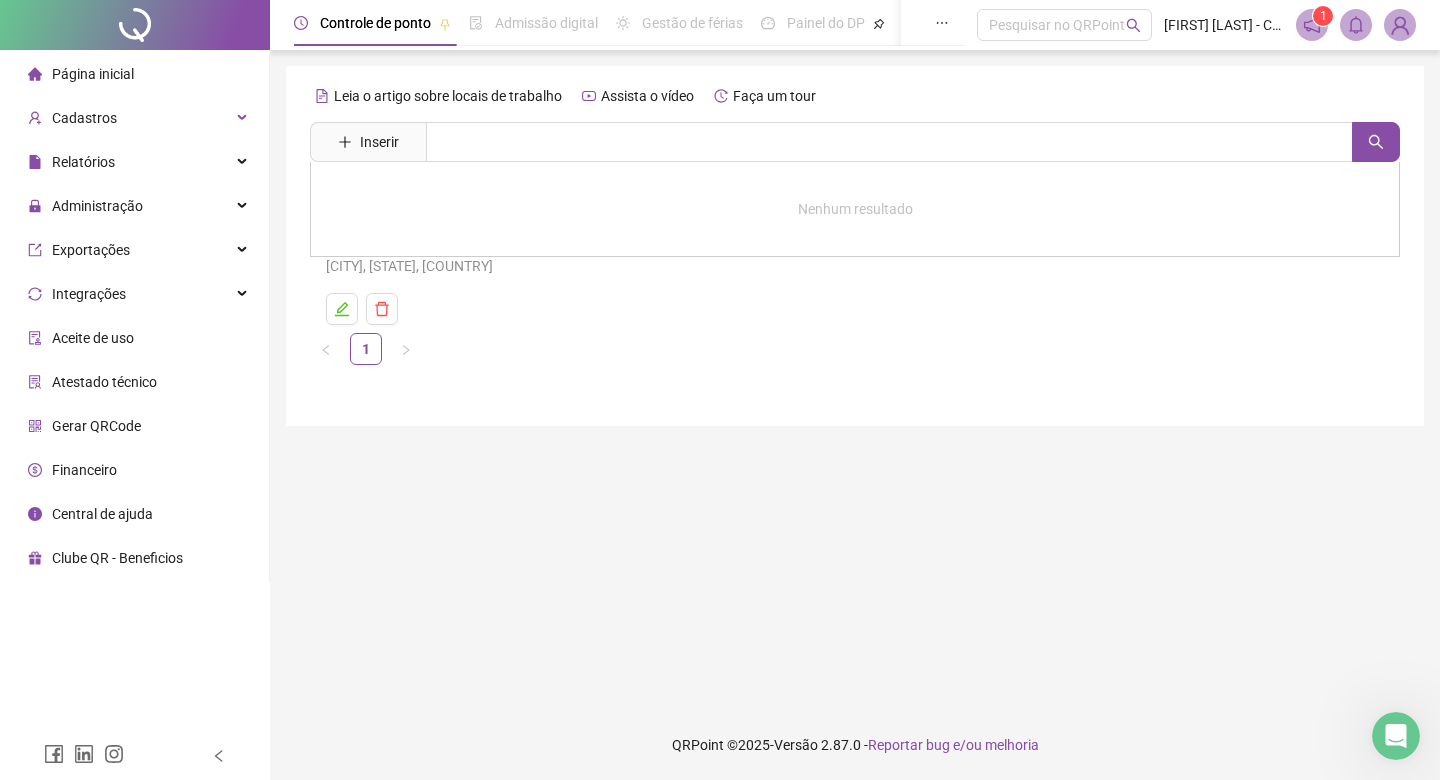 click at bounding box center [855, 309] 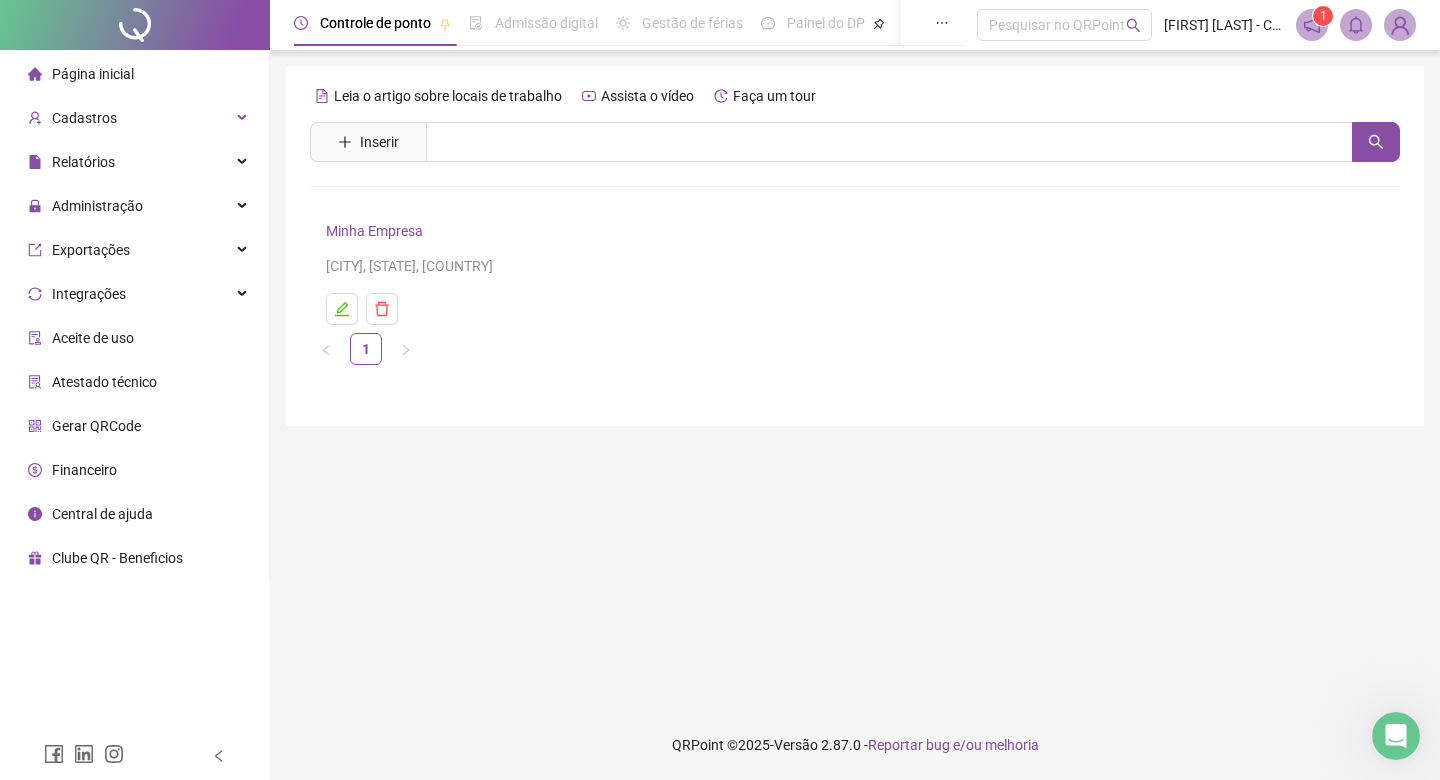 click on "Minha Empresa" at bounding box center [855, 231] 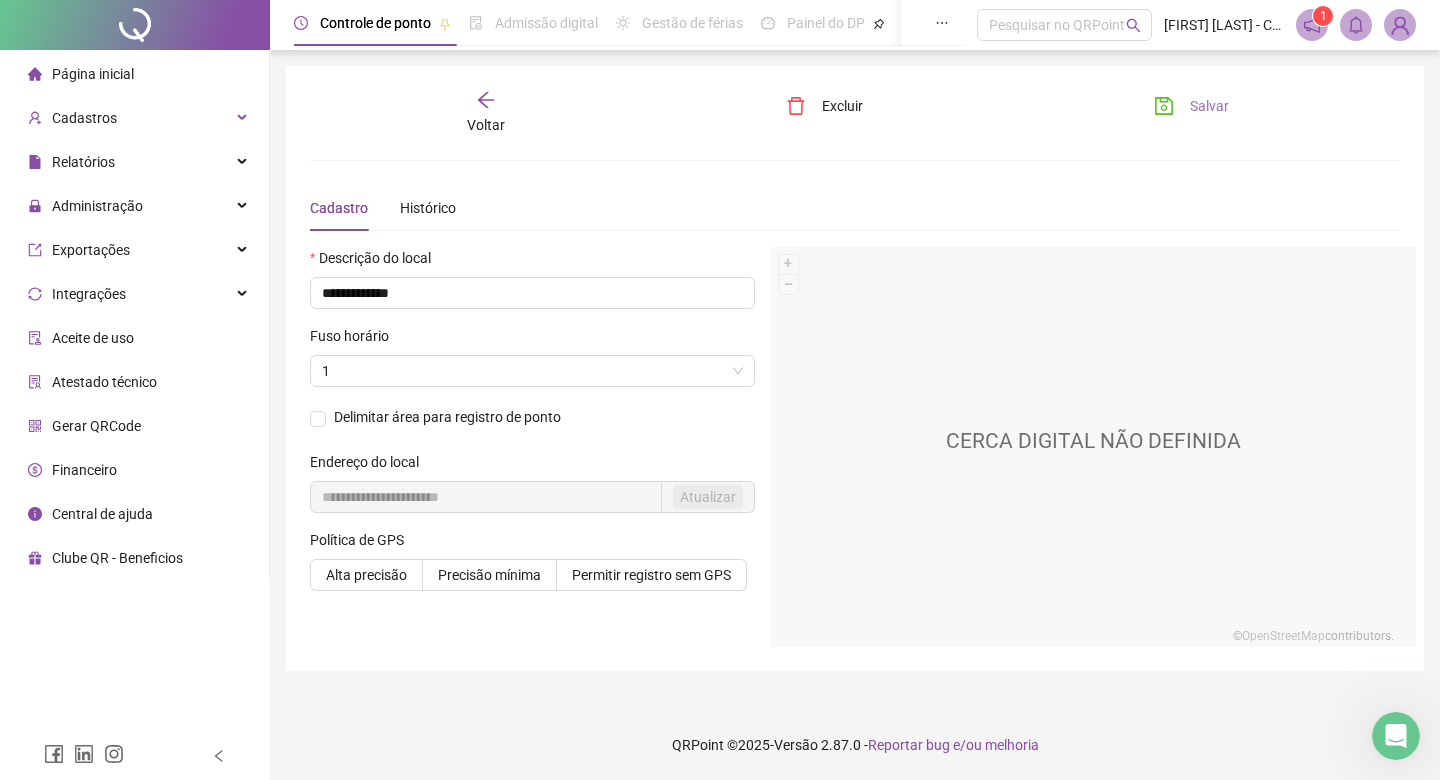 click on "Salvar" at bounding box center (1191, 106) 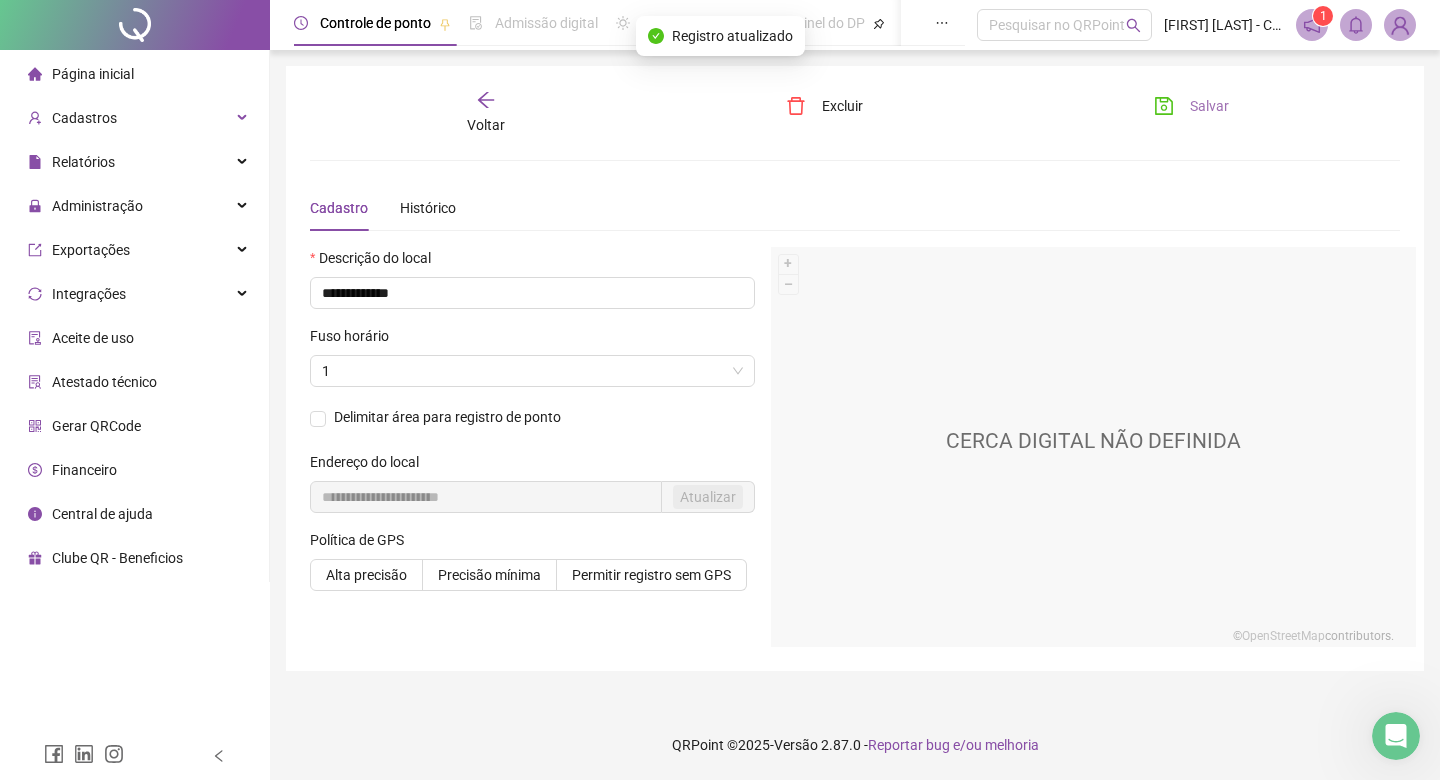 click on "Salvar" at bounding box center [1191, 106] 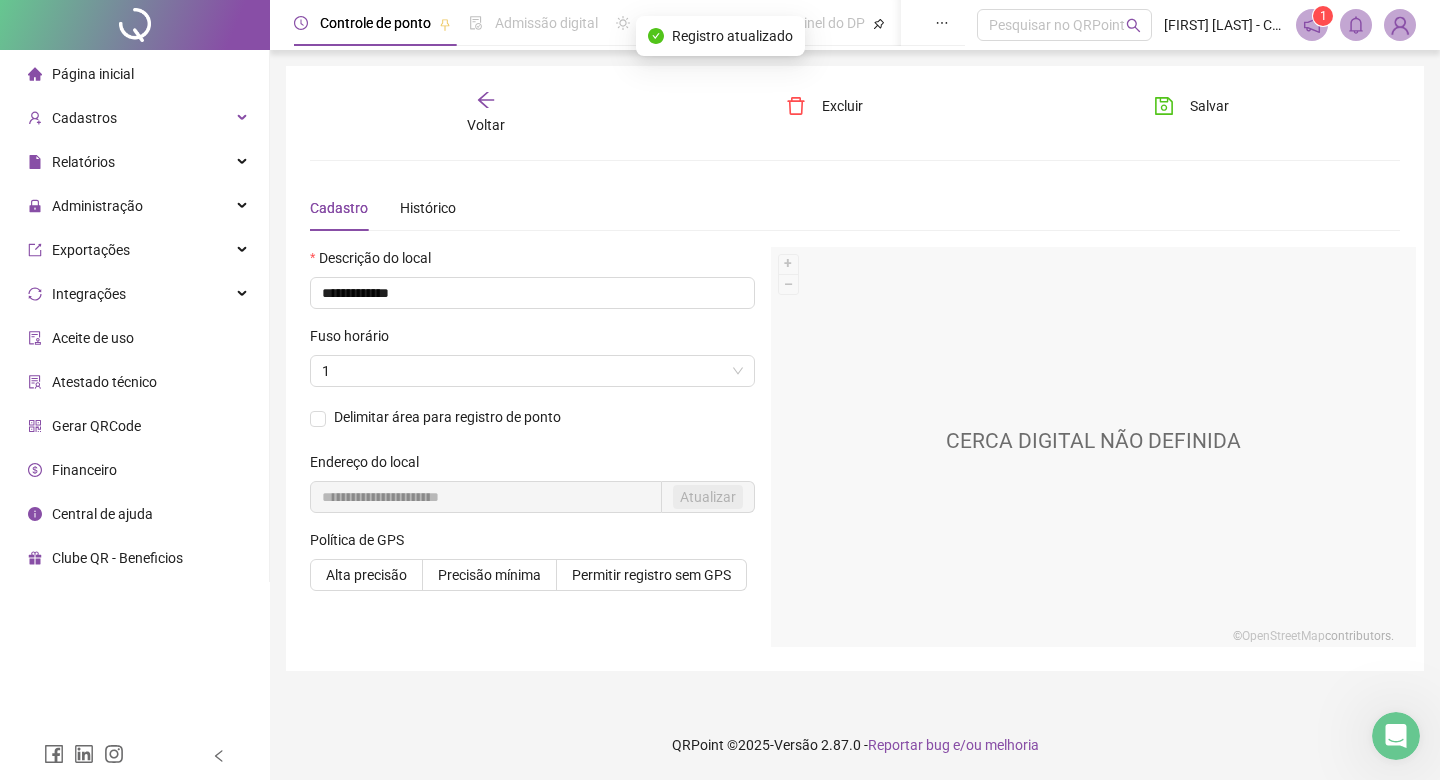 click on "Página inicial" at bounding box center [134, 74] 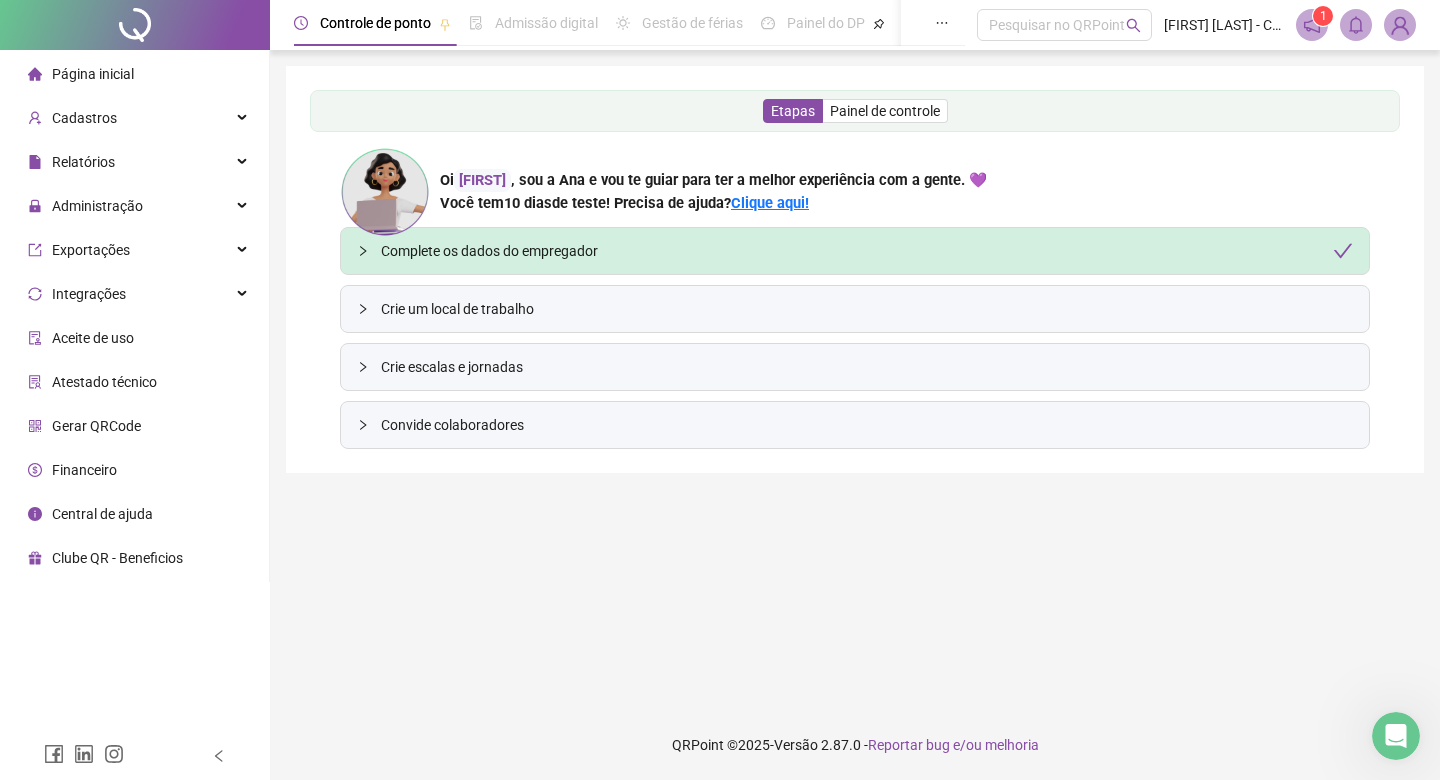 click on "Crie um local de trabalho" at bounding box center [867, 309] 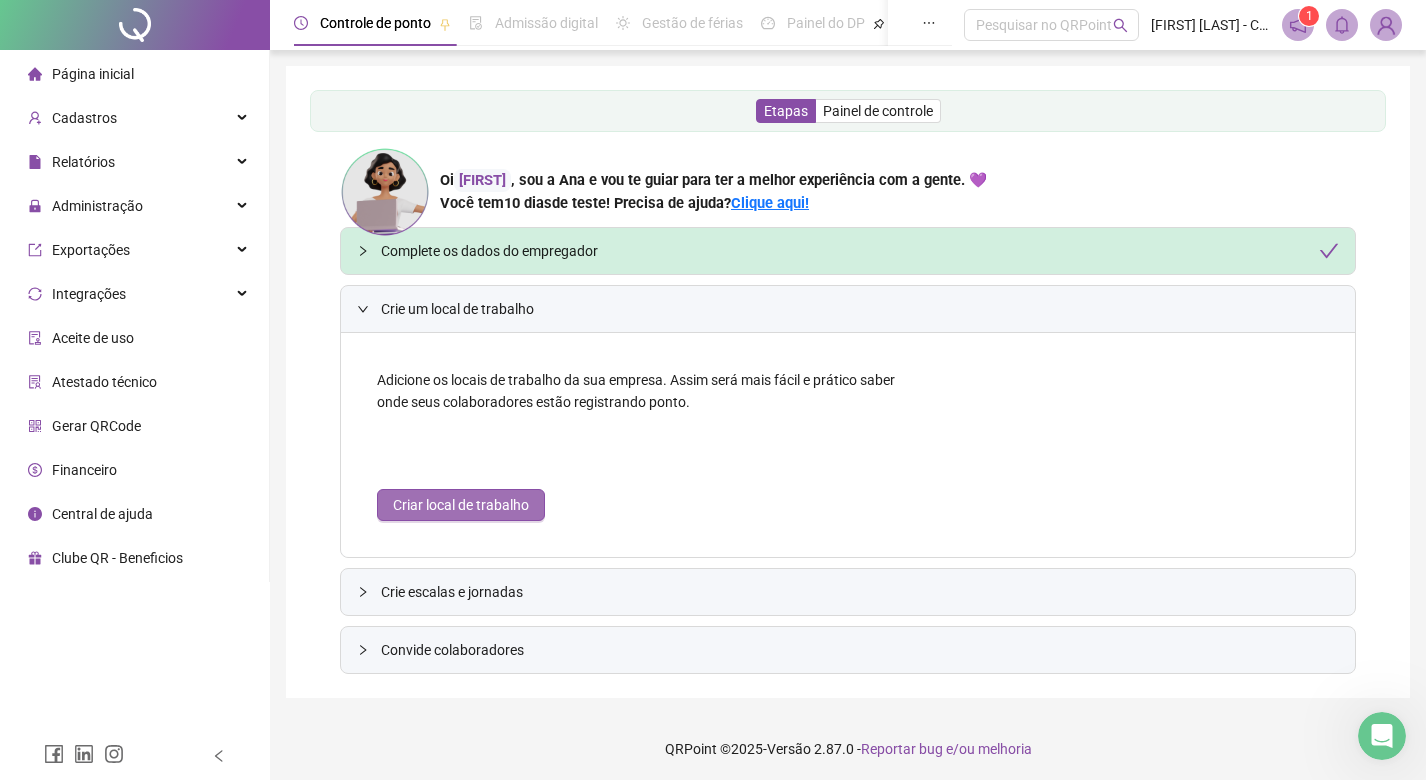 click on "Criar local de trabalho" at bounding box center (461, 505) 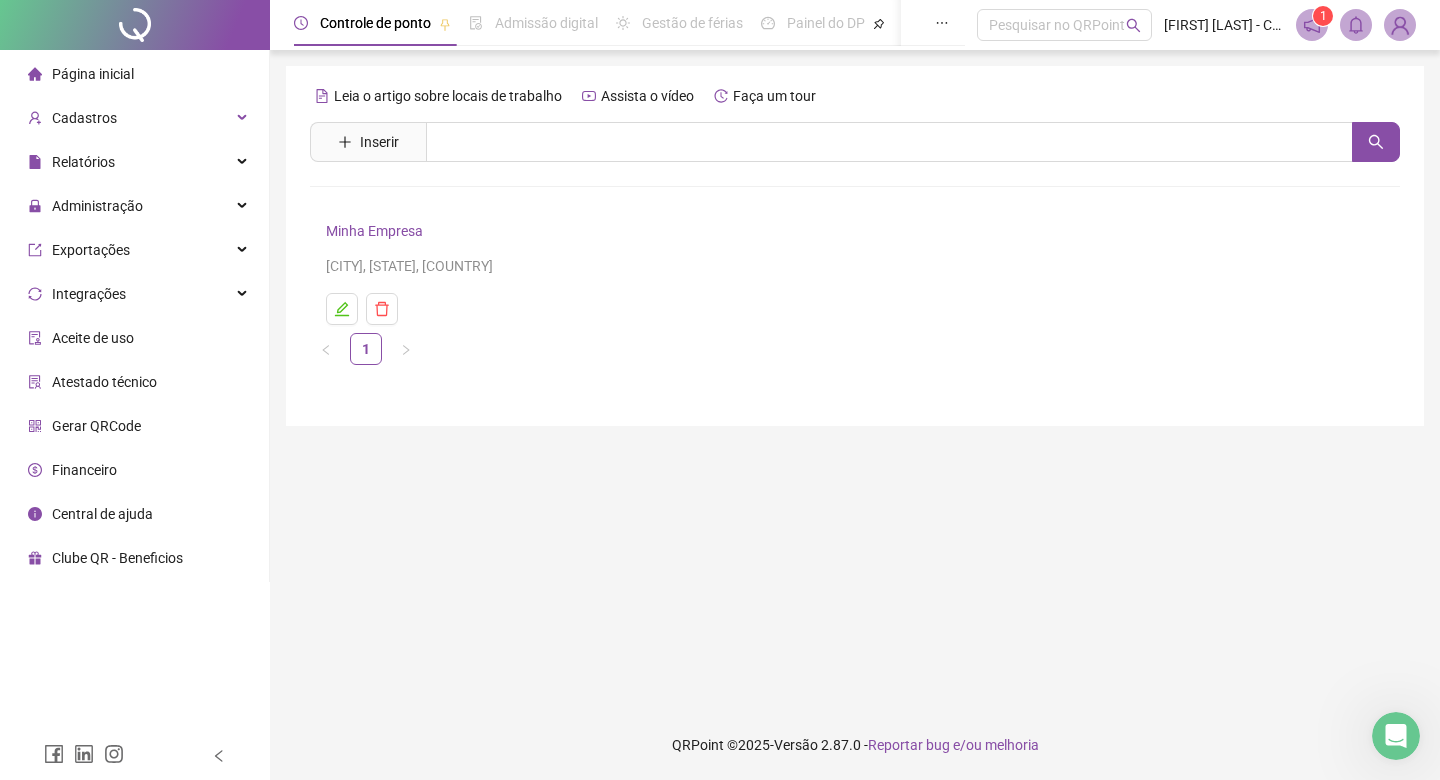 click on "Minha Empresa" at bounding box center (374, 231) 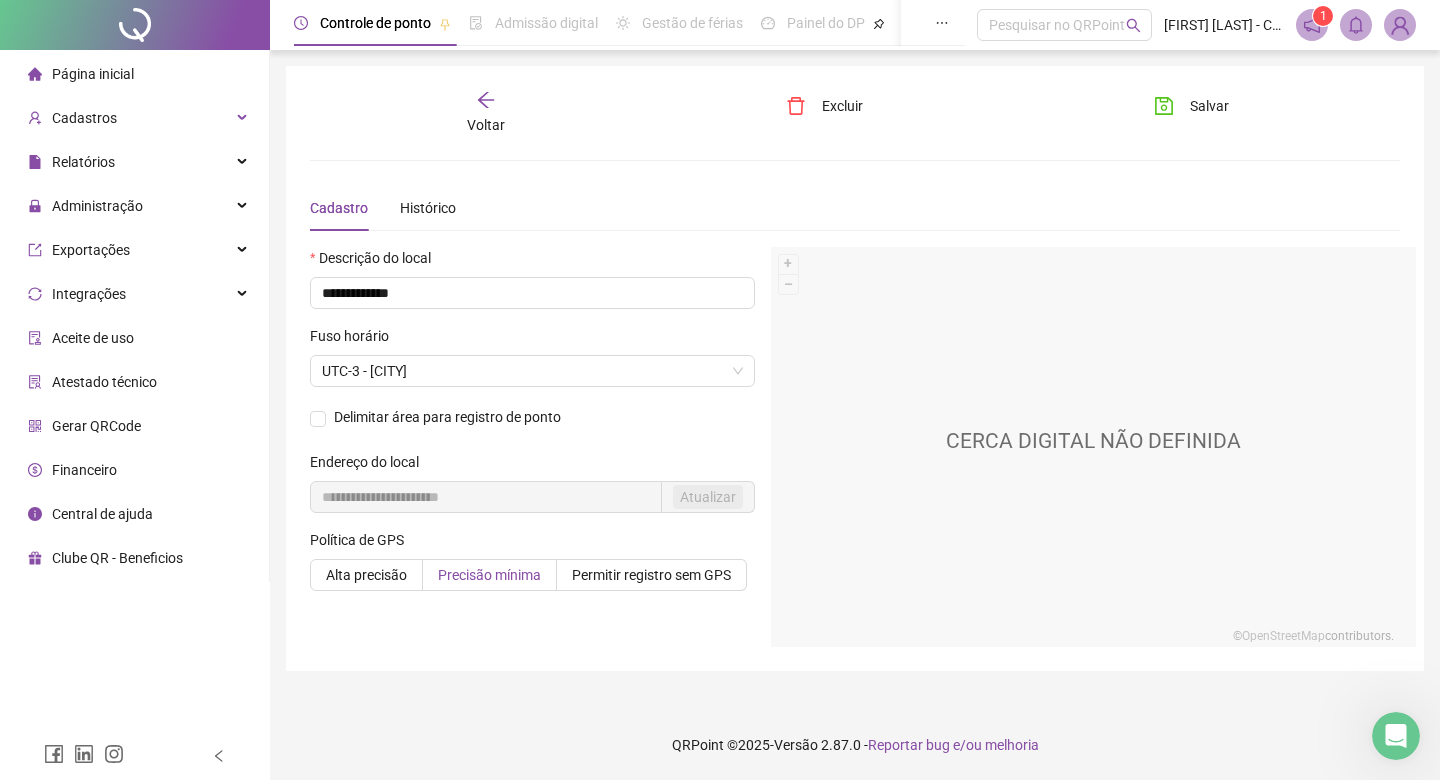 click on "Precisão mínima" at bounding box center (489, 575) 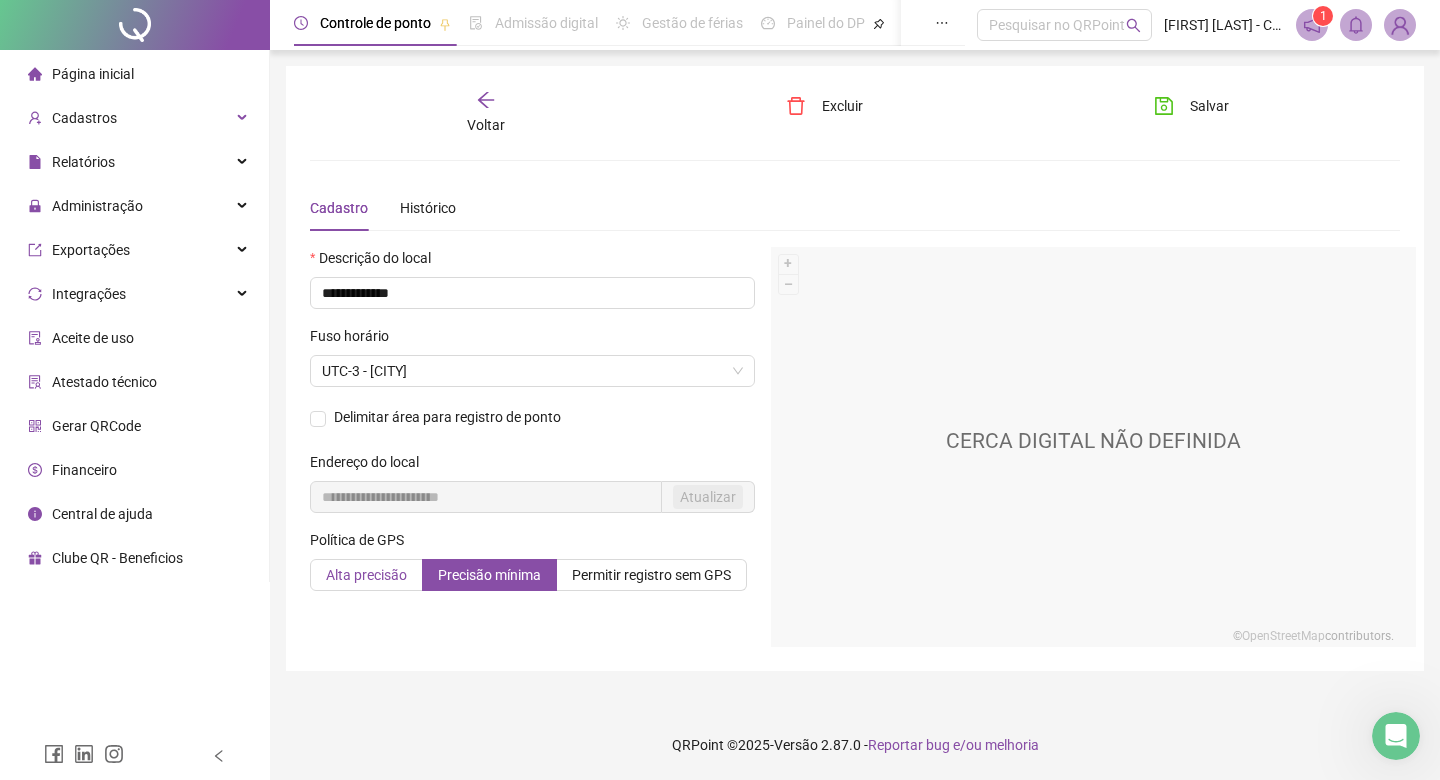 click on "Alta precisão" at bounding box center (366, 575) 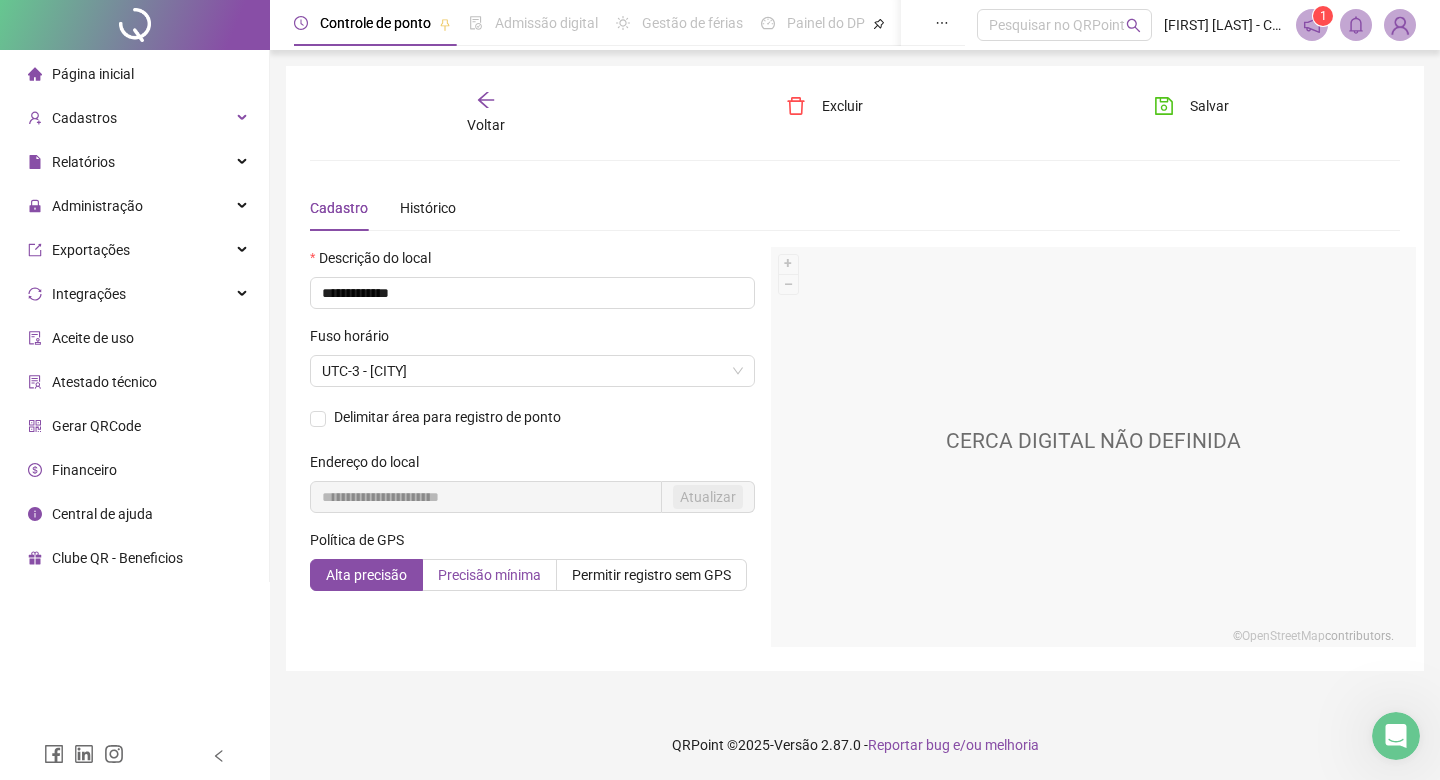 click on "Precisão mínima" at bounding box center (490, 575) 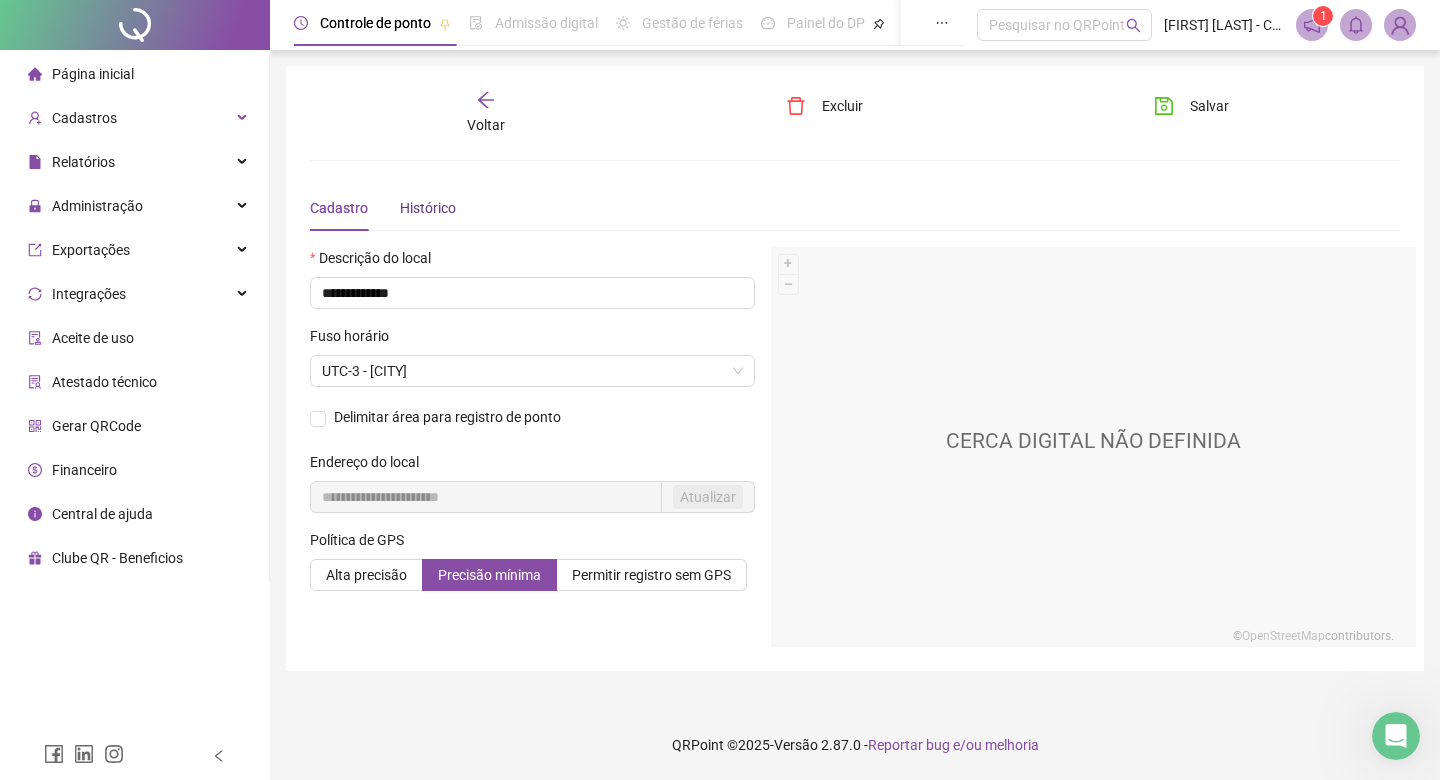 click on "Histórico" at bounding box center [428, 208] 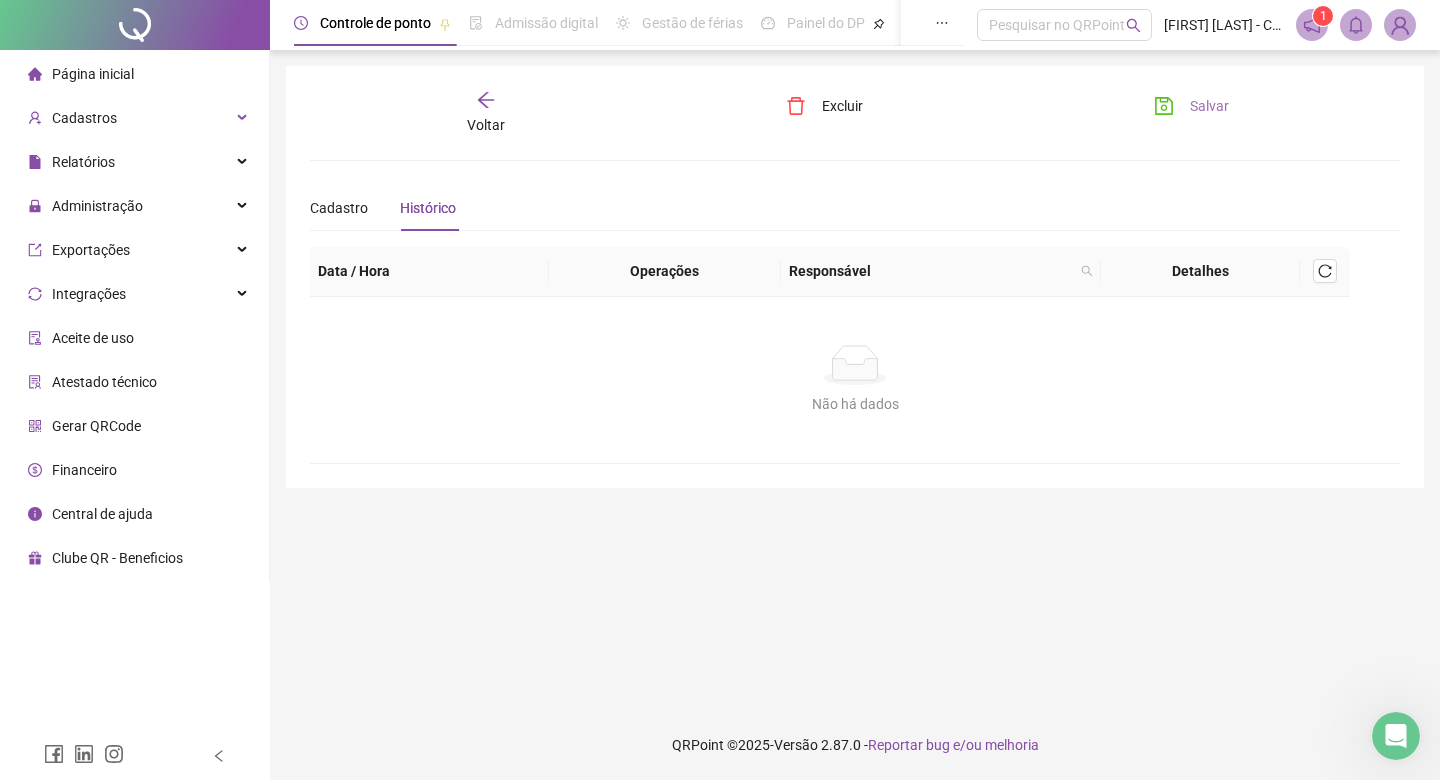 click on "Salvar" at bounding box center [1209, 106] 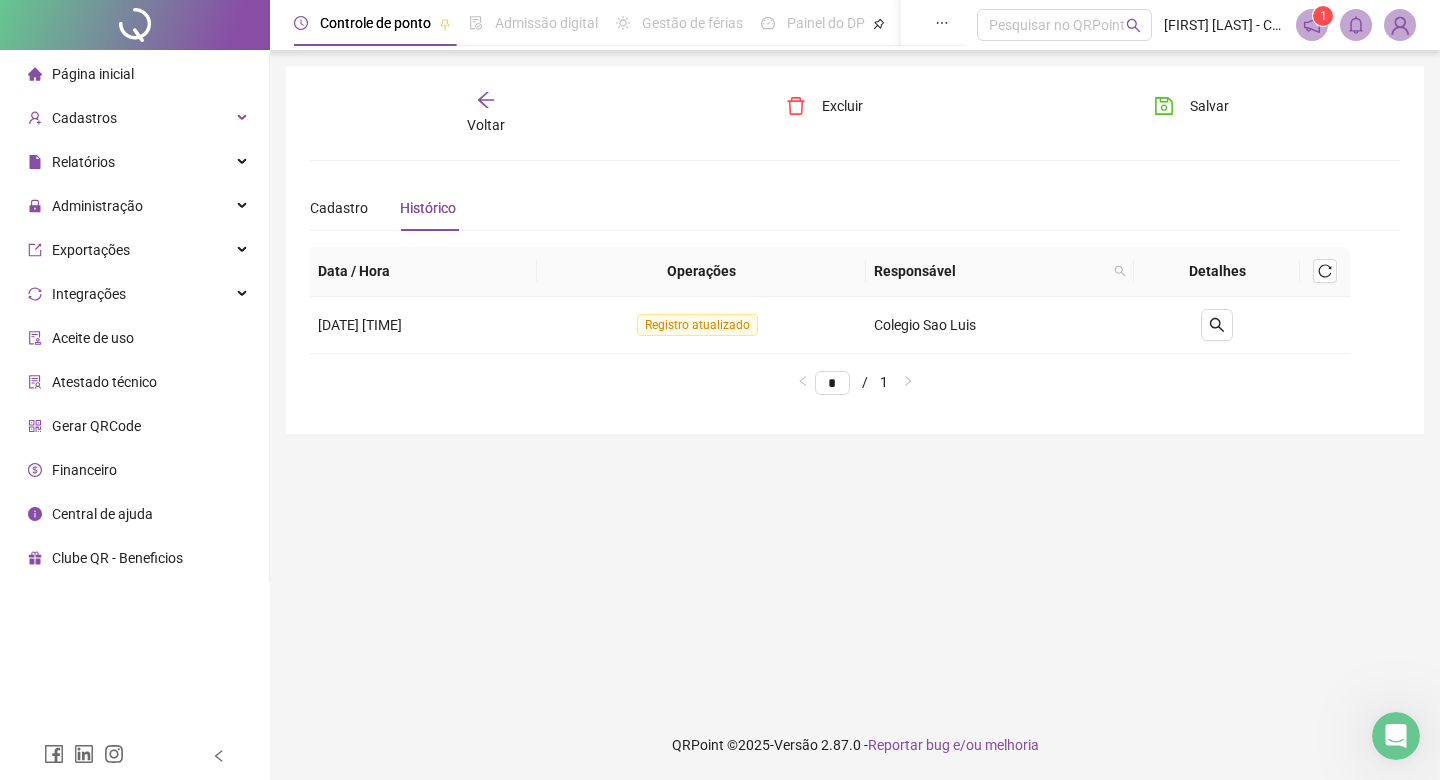 click on "Página inicial" at bounding box center [134, 74] 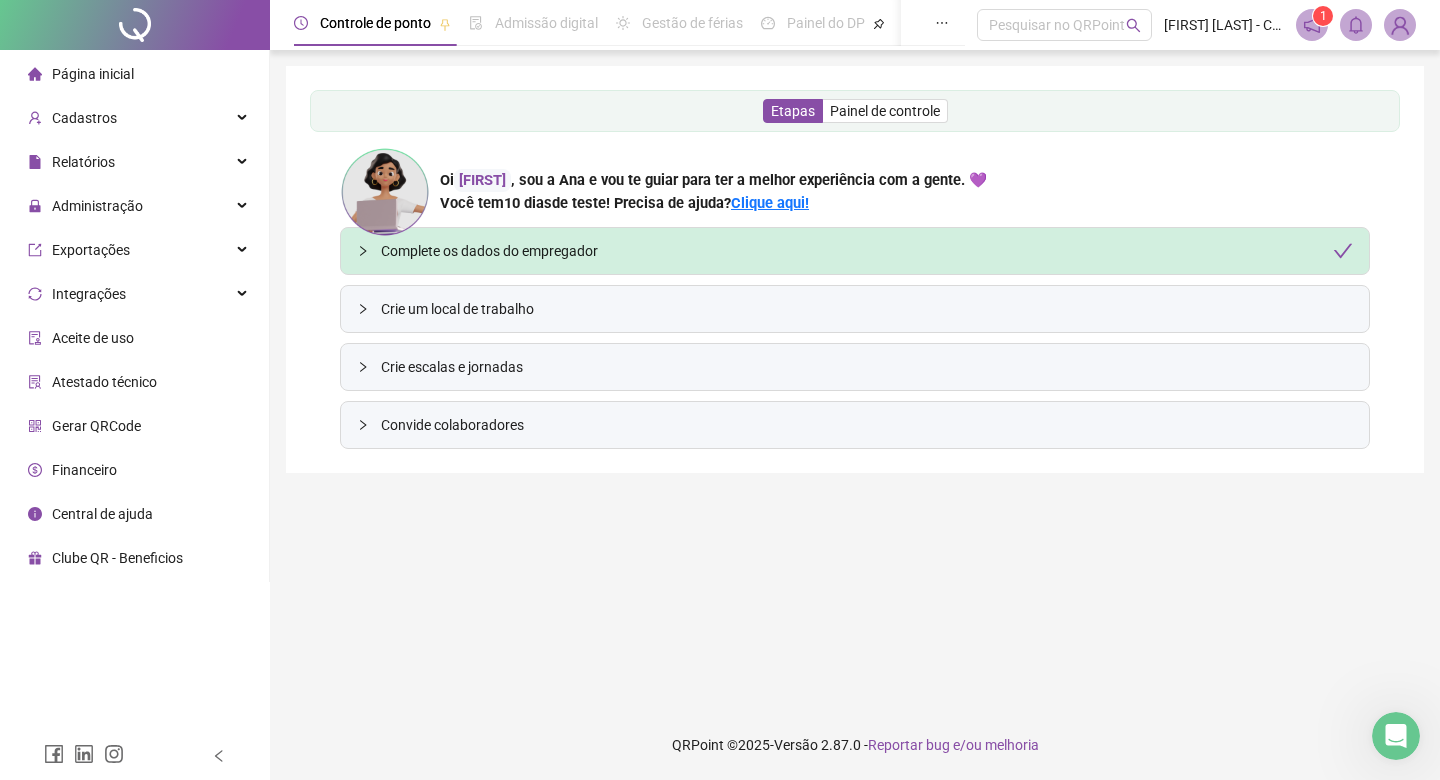 click on "Crie escalas e jornadas" at bounding box center (867, 367) 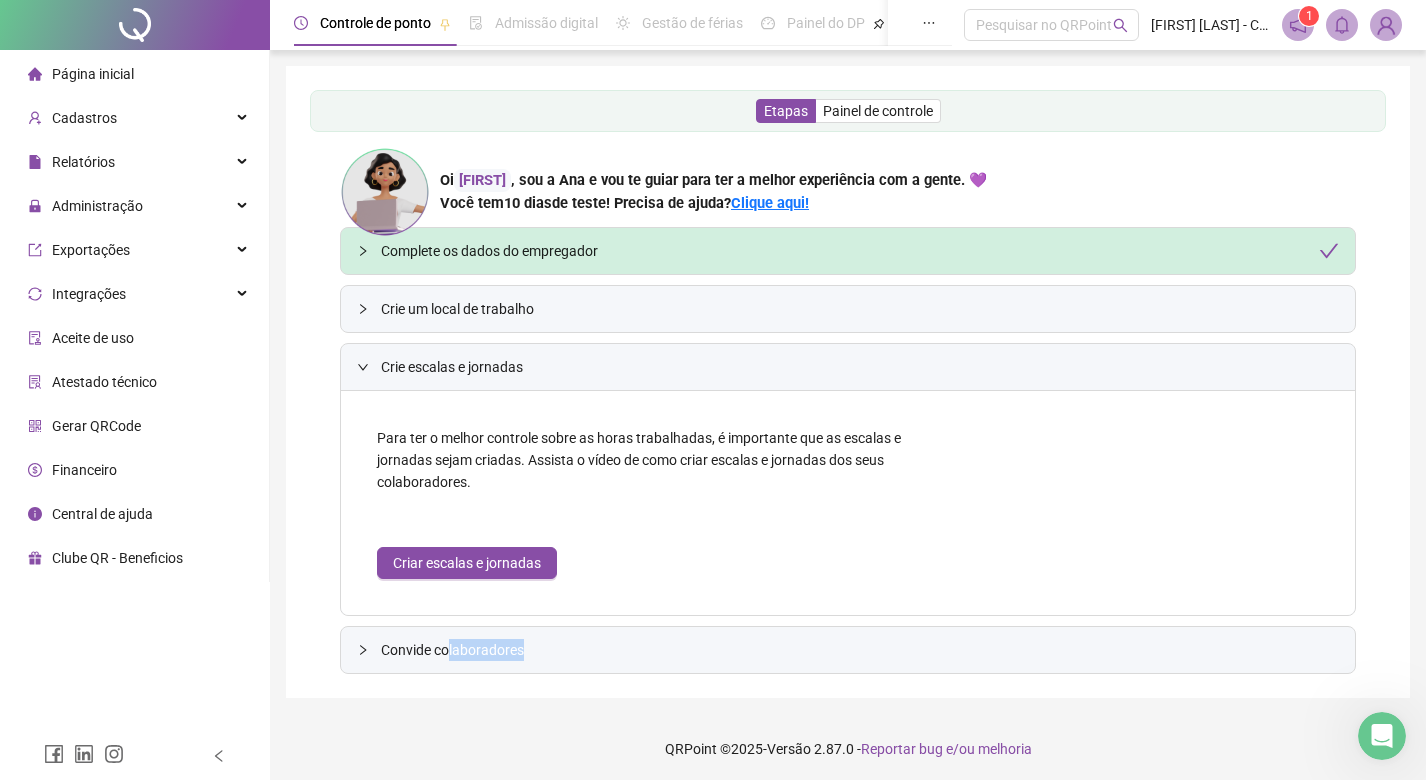 click on "Convide colaboradores" at bounding box center [860, 650] 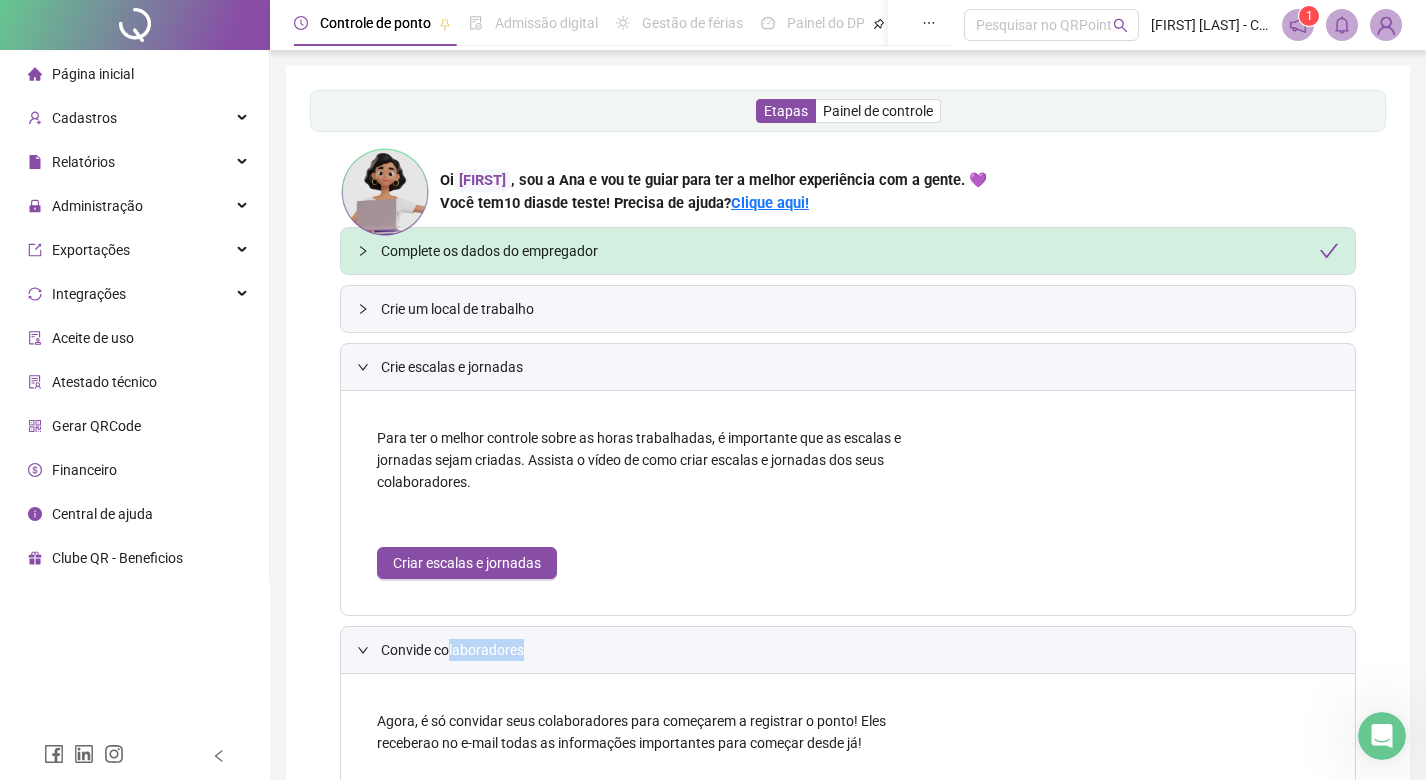 scroll, scrollTop: 223, scrollLeft: 0, axis: vertical 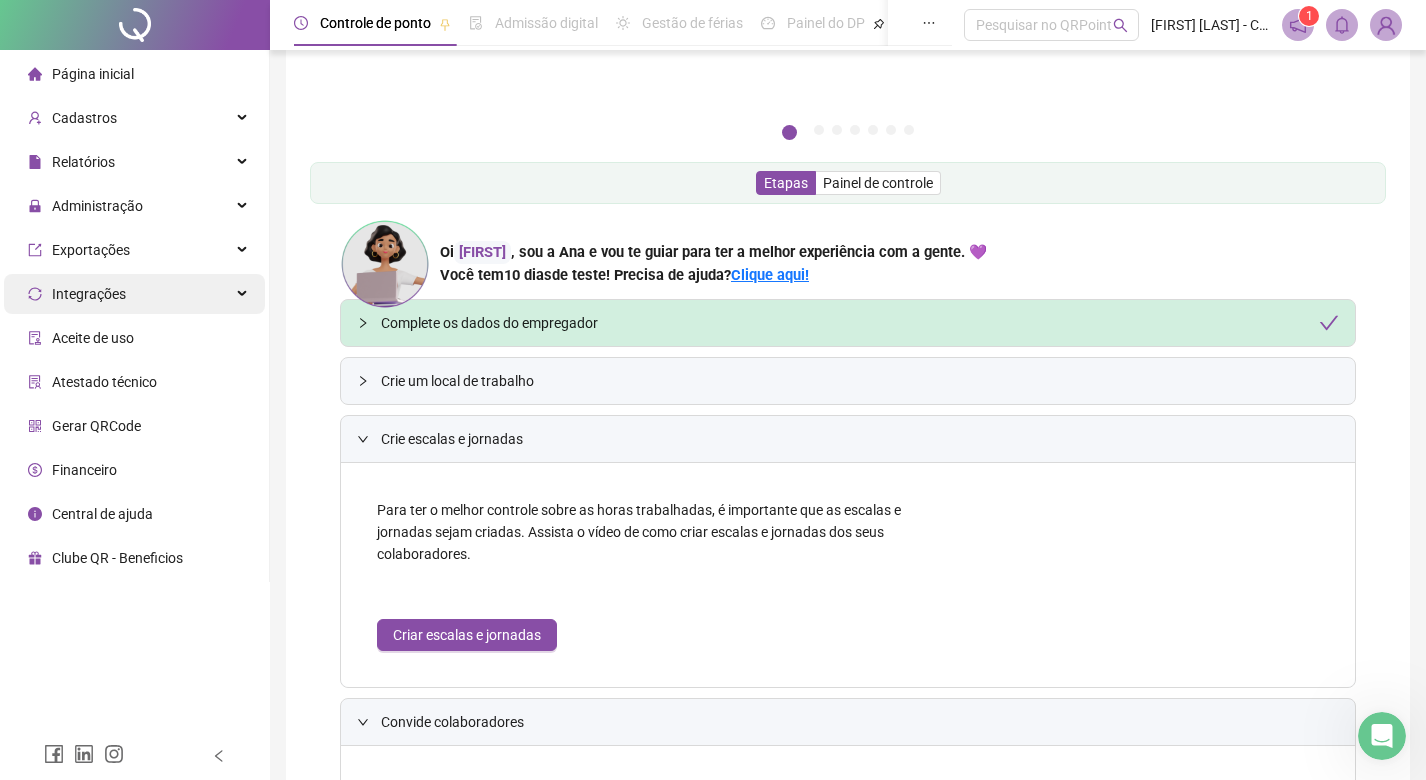 click on "Integrações" at bounding box center [134, 294] 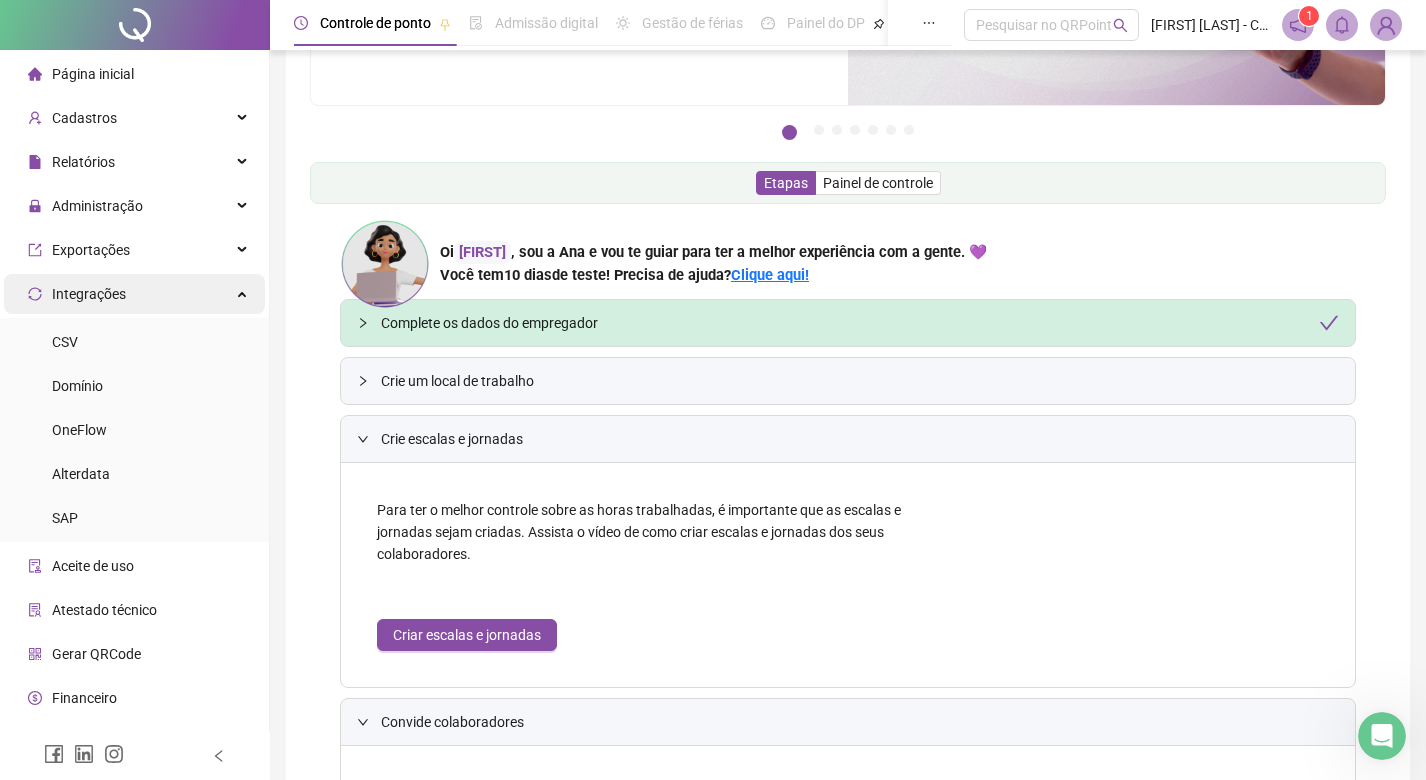 click on "Integrações" at bounding box center (134, 294) 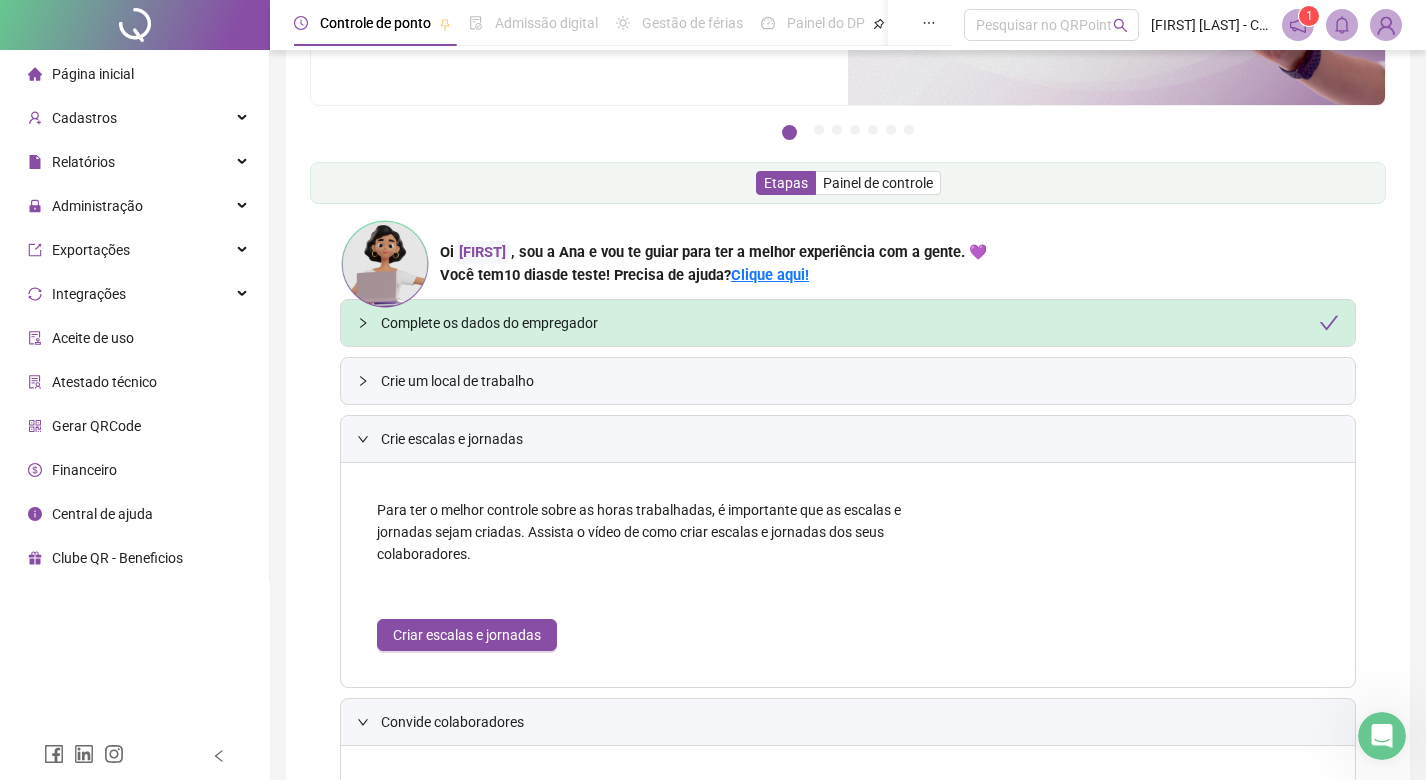 click on "Financeiro" at bounding box center [84, 470] 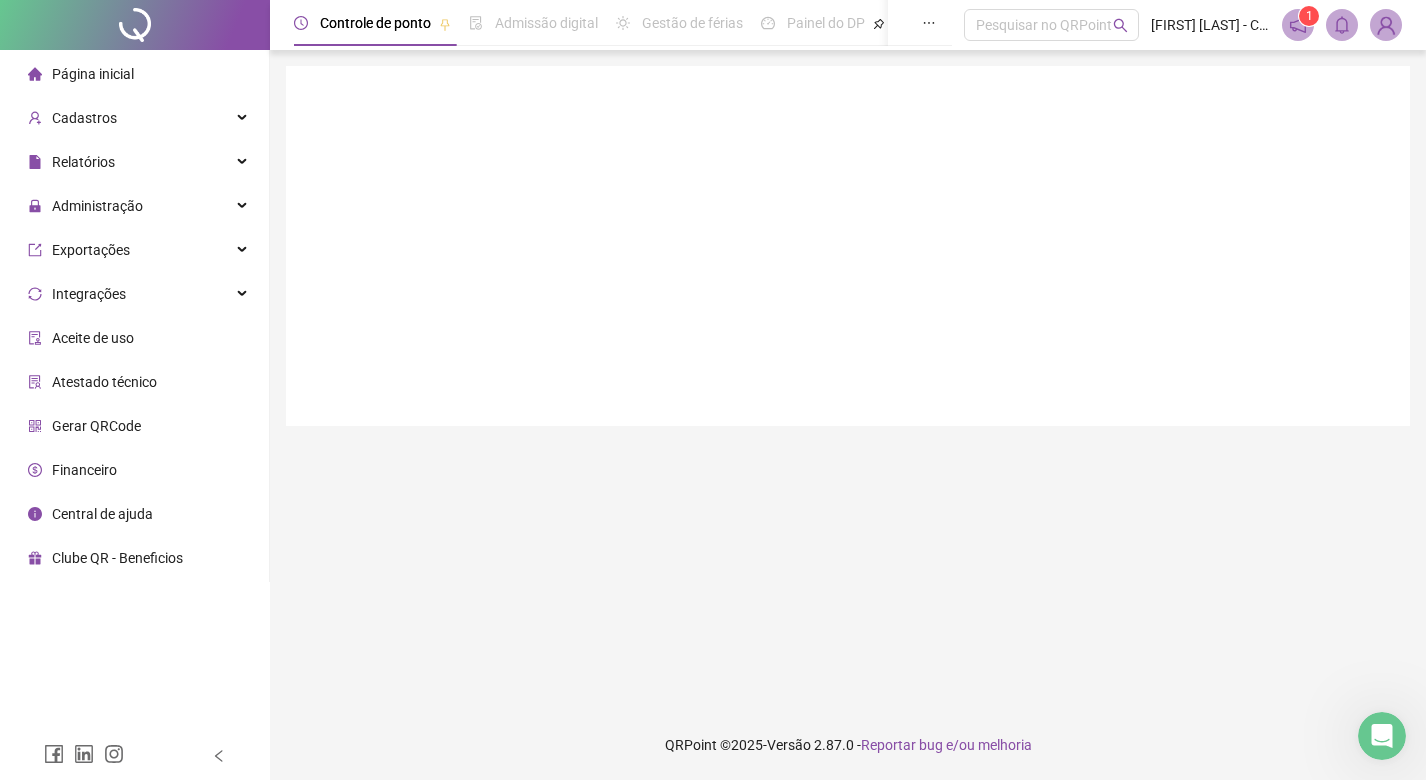 scroll, scrollTop: 0, scrollLeft: 0, axis: both 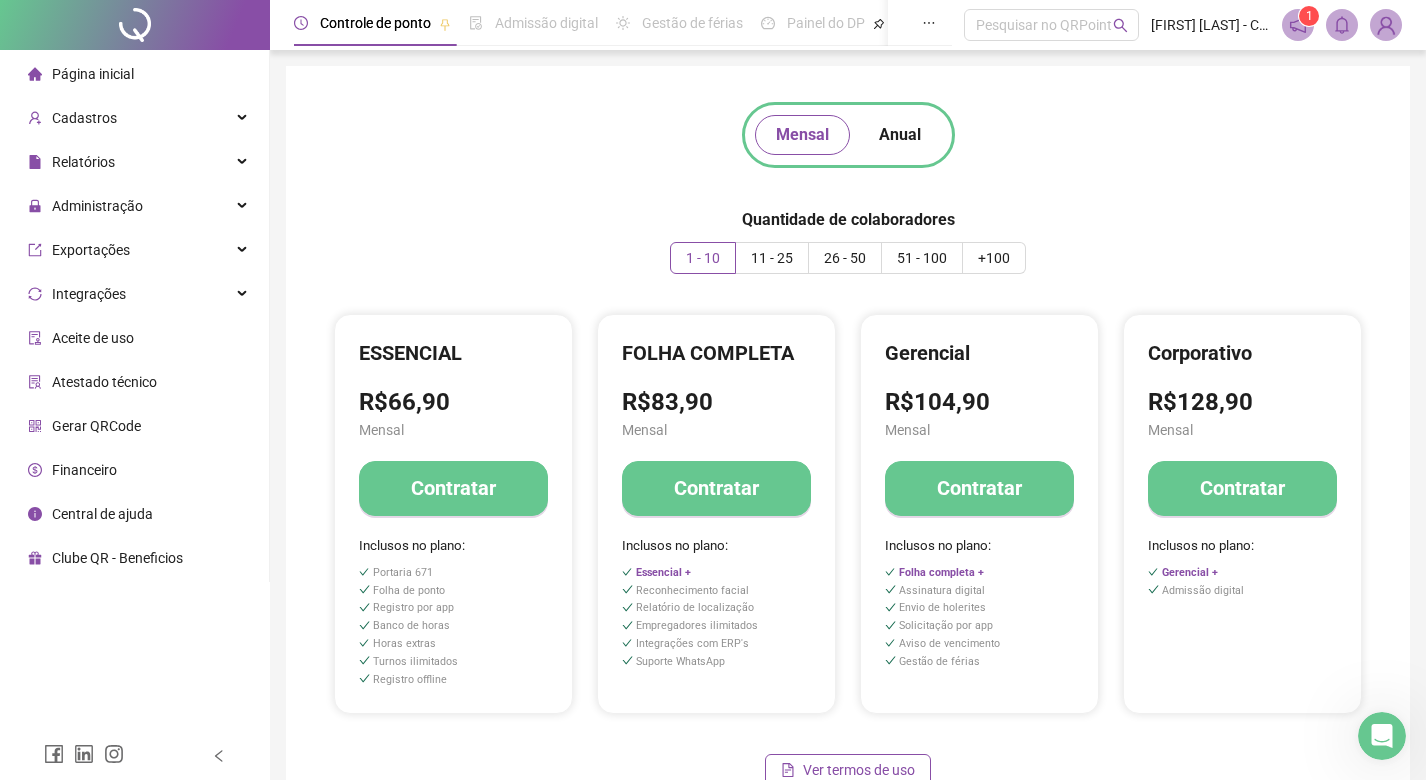 click on "Admissão digital" at bounding box center (546, 23) 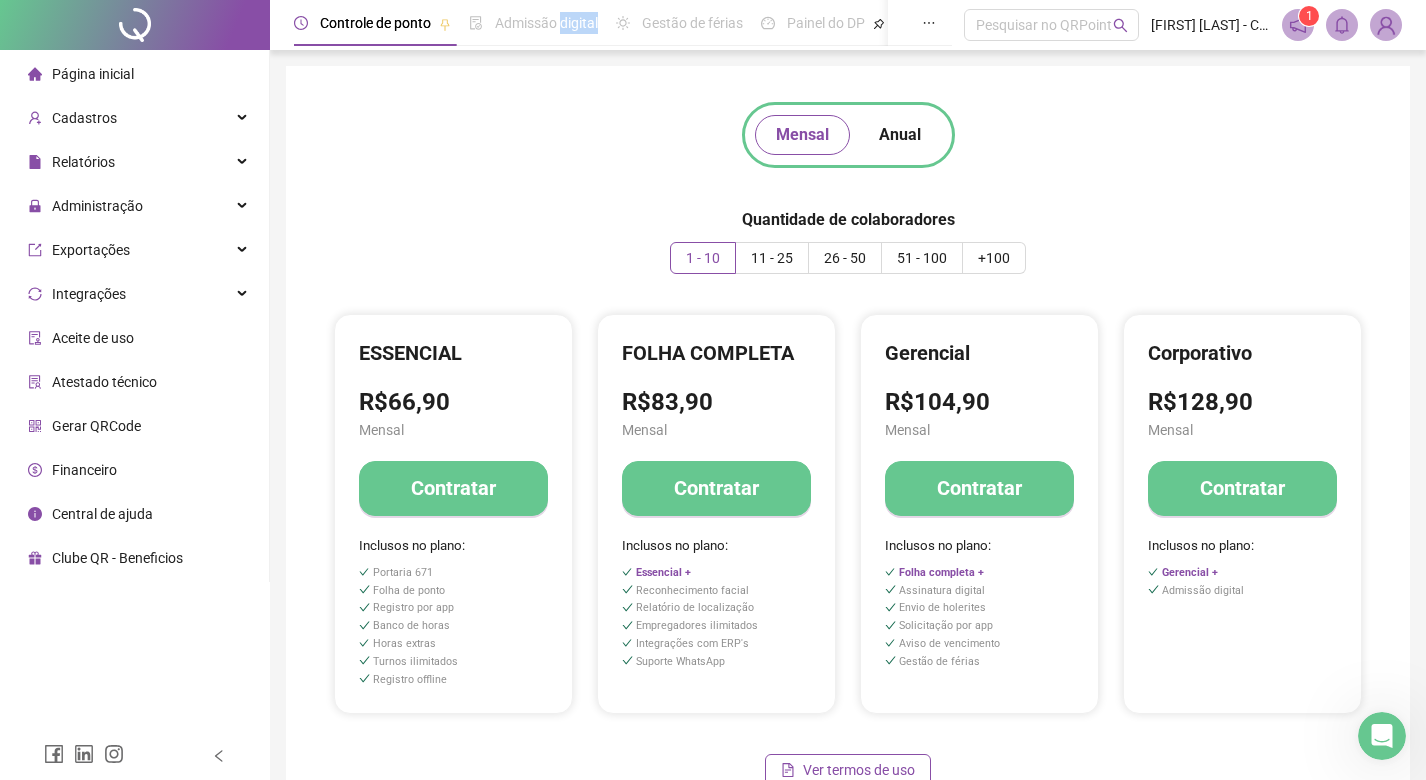 click on "Admissão digital" at bounding box center [546, 23] 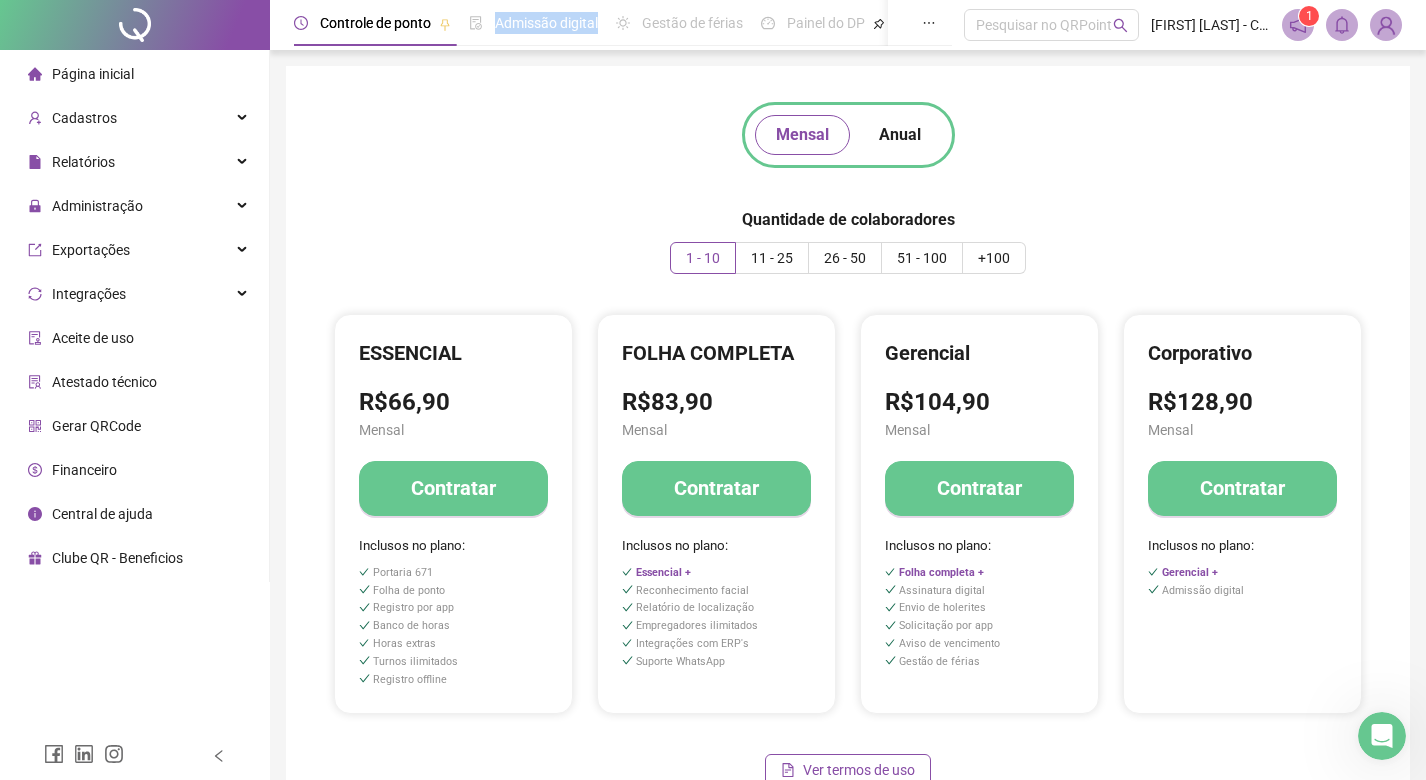 click on "Admissão digital" at bounding box center (546, 23) 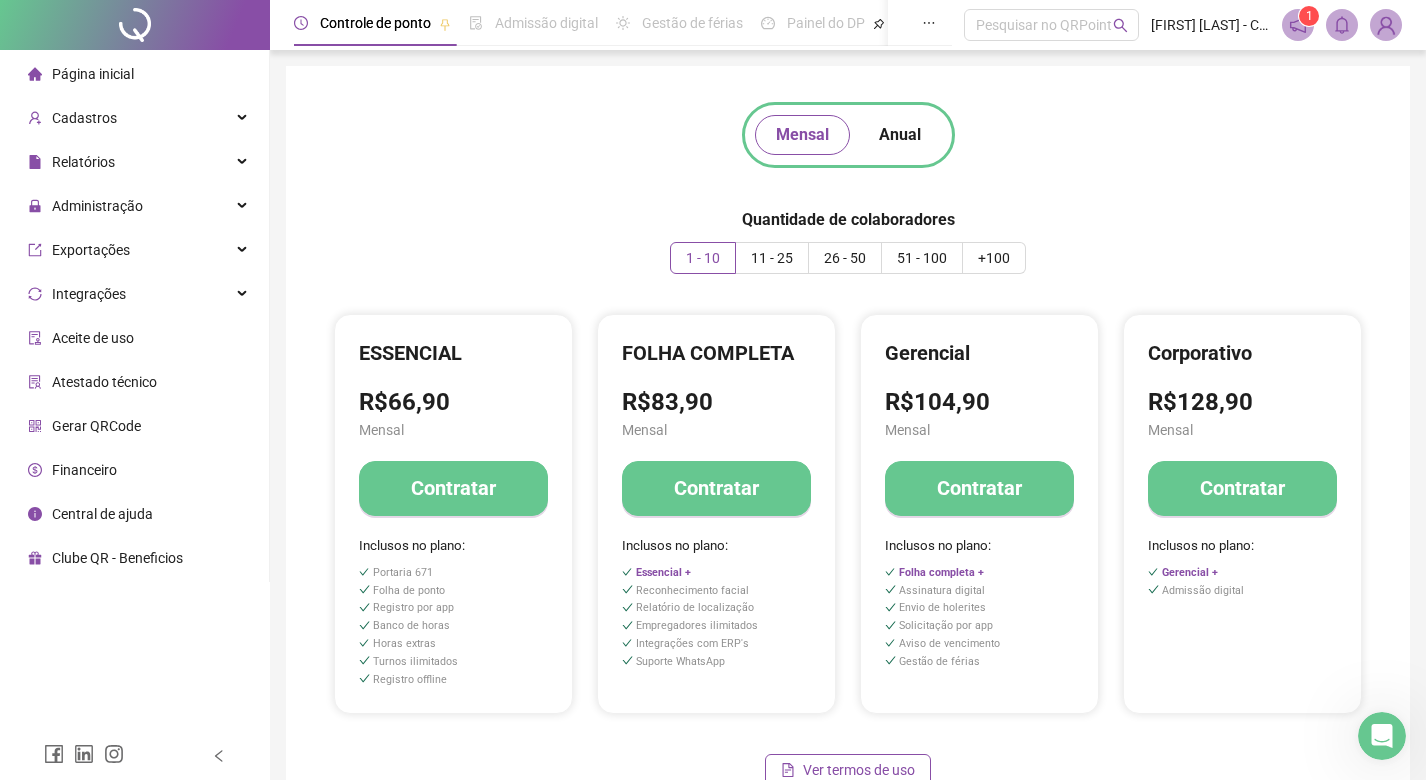 click on "Painel do DP" at bounding box center [826, 23] 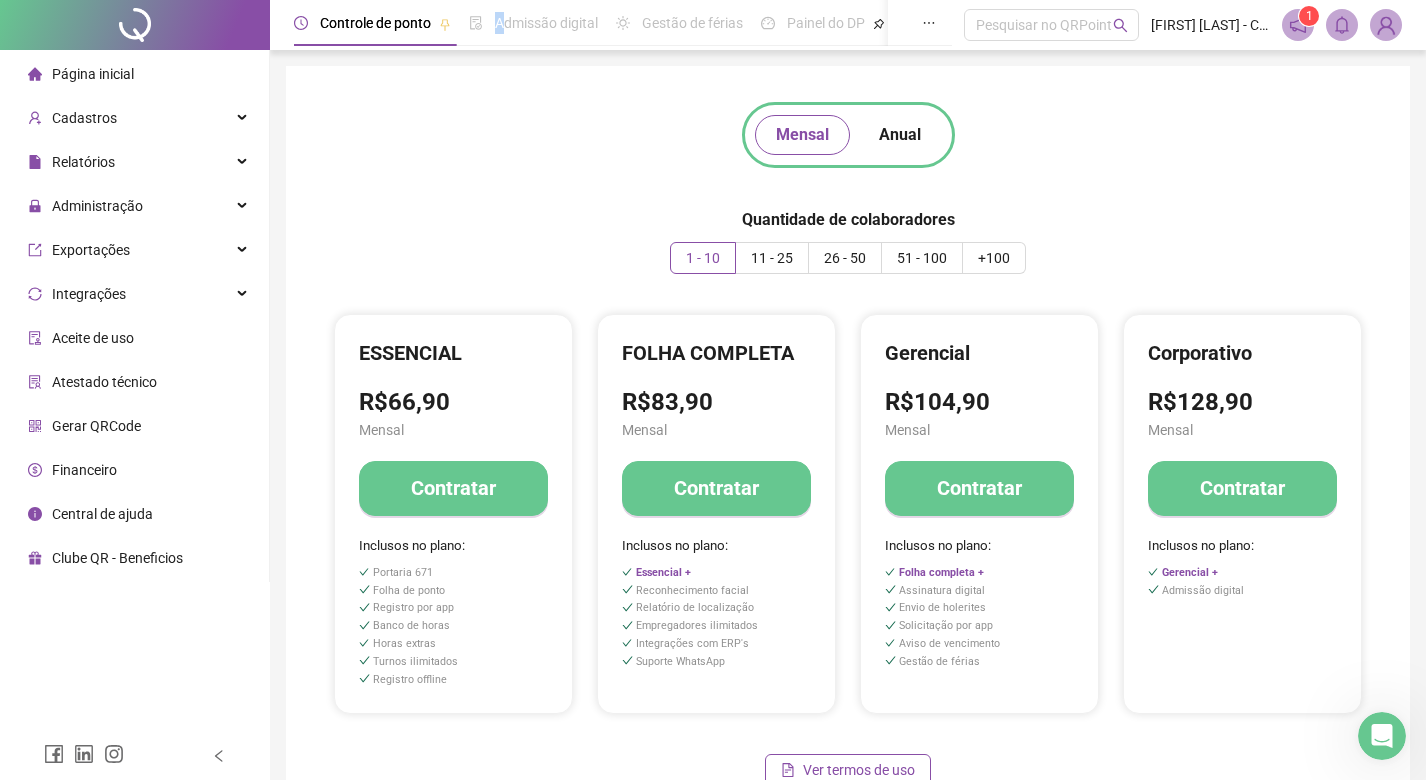 click on "Admissão digital" at bounding box center (546, 23) 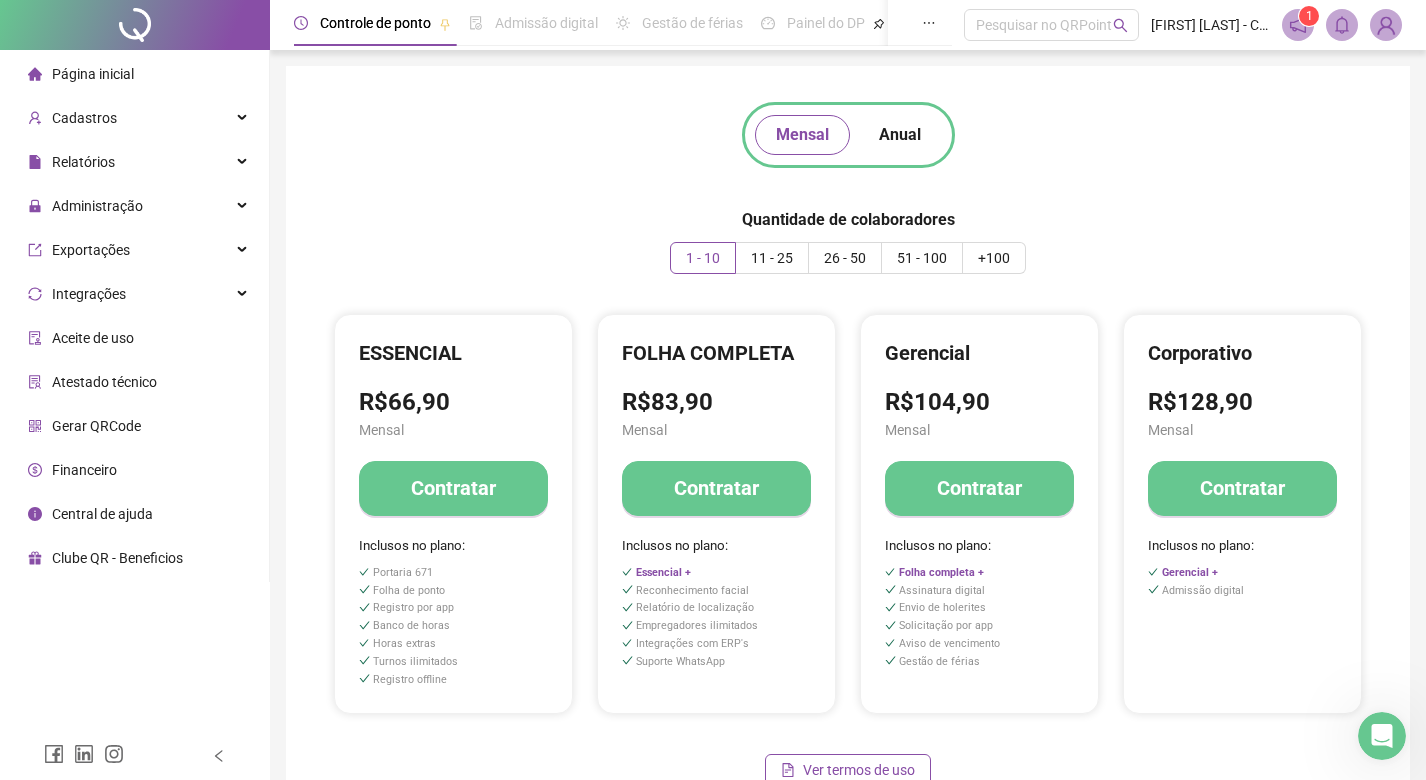 click on "Admissão digital" at bounding box center (533, 23) 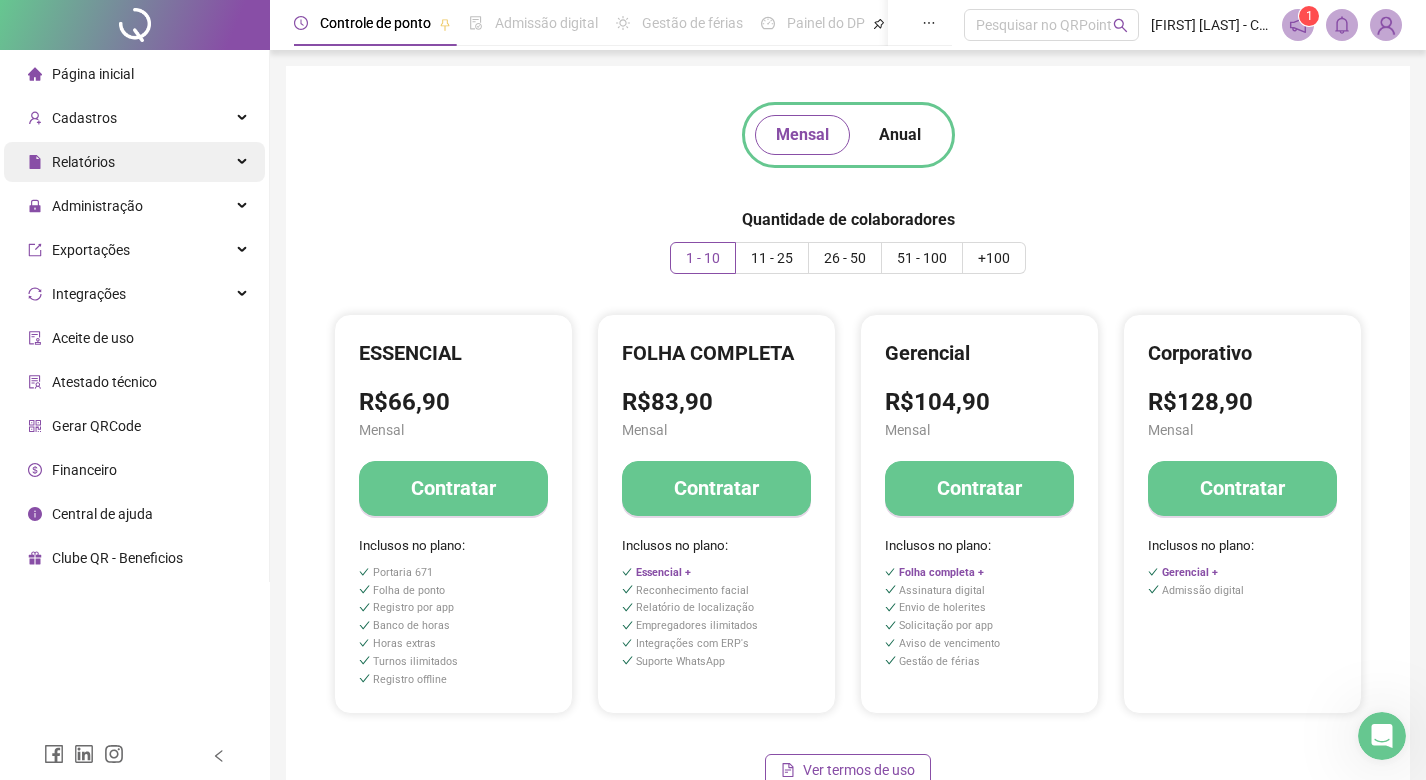 click on "Relatórios" at bounding box center (134, 162) 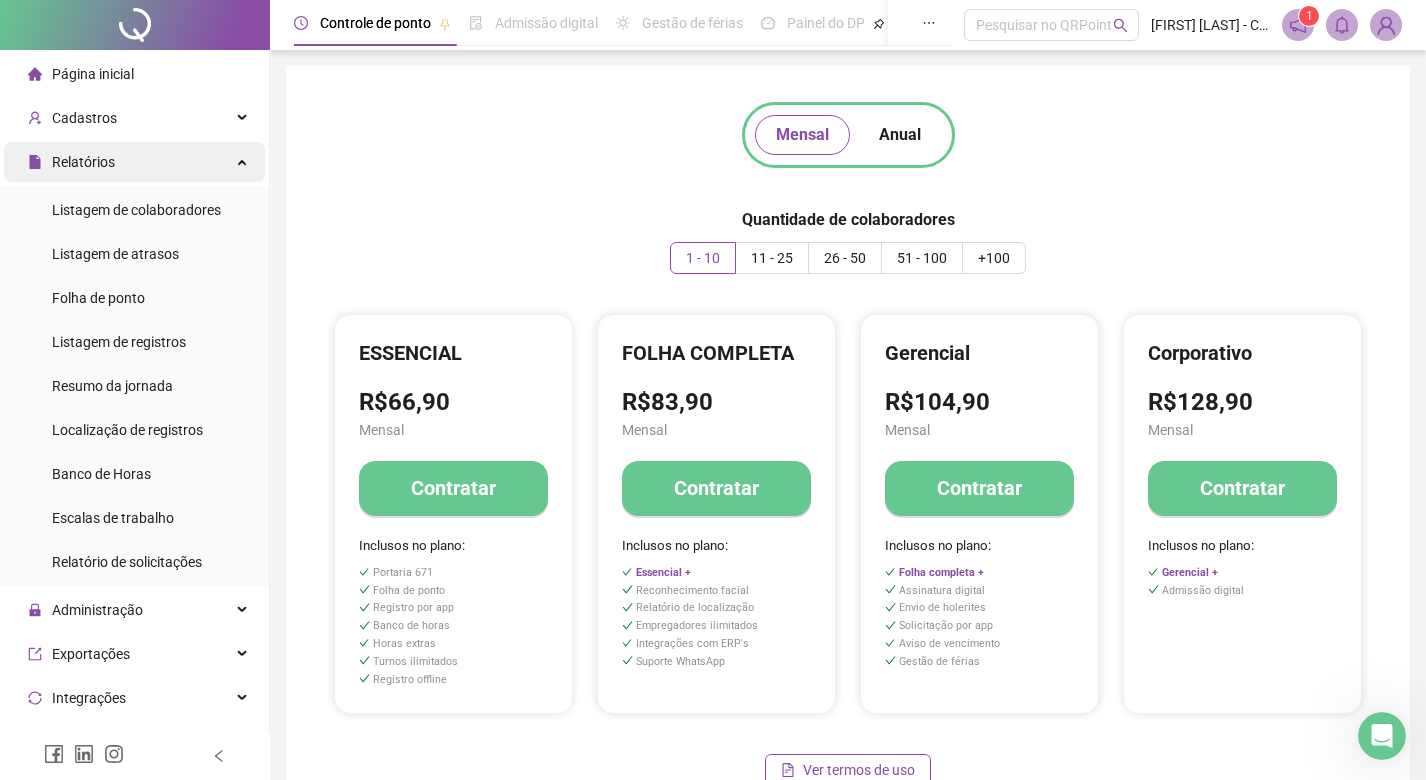 click on "Relatórios" at bounding box center [134, 162] 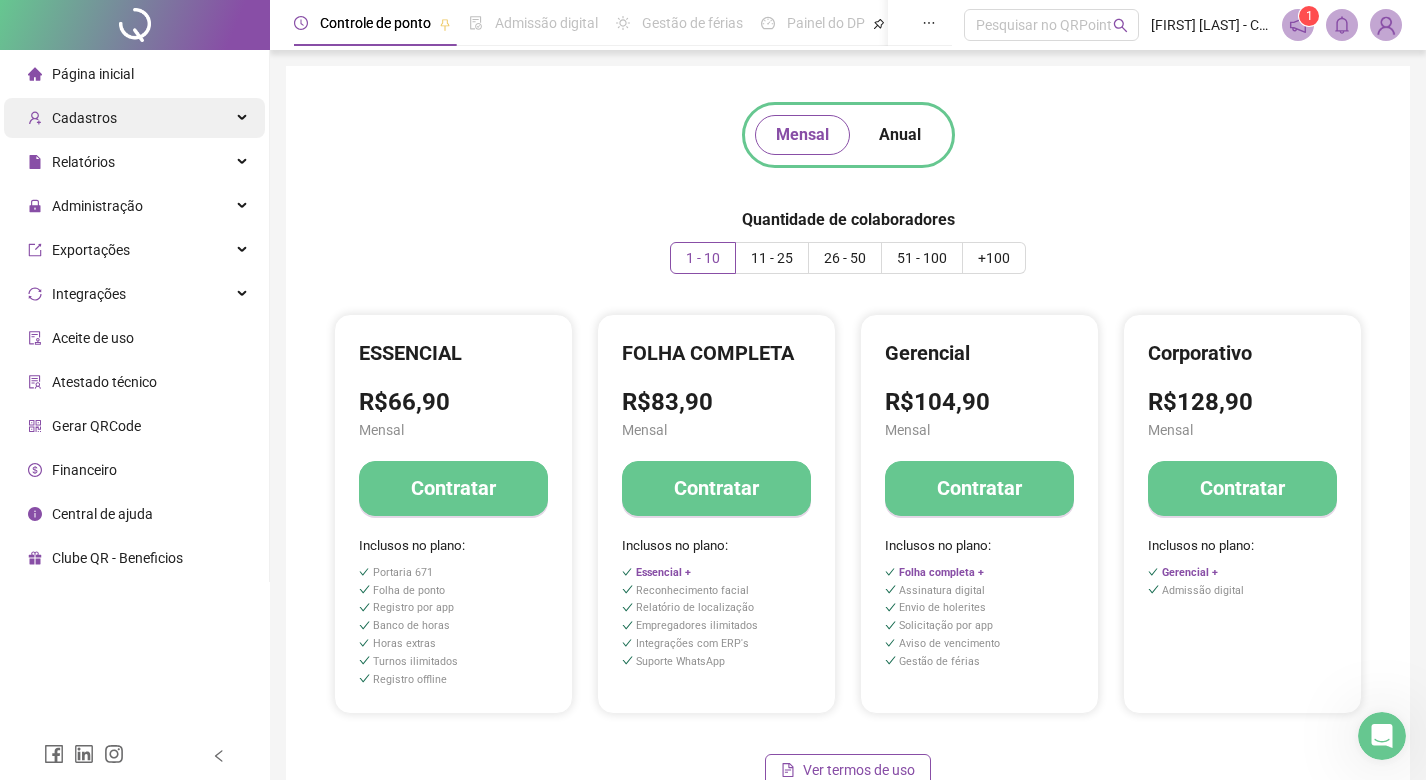 click on "Cadastros" at bounding box center [134, 118] 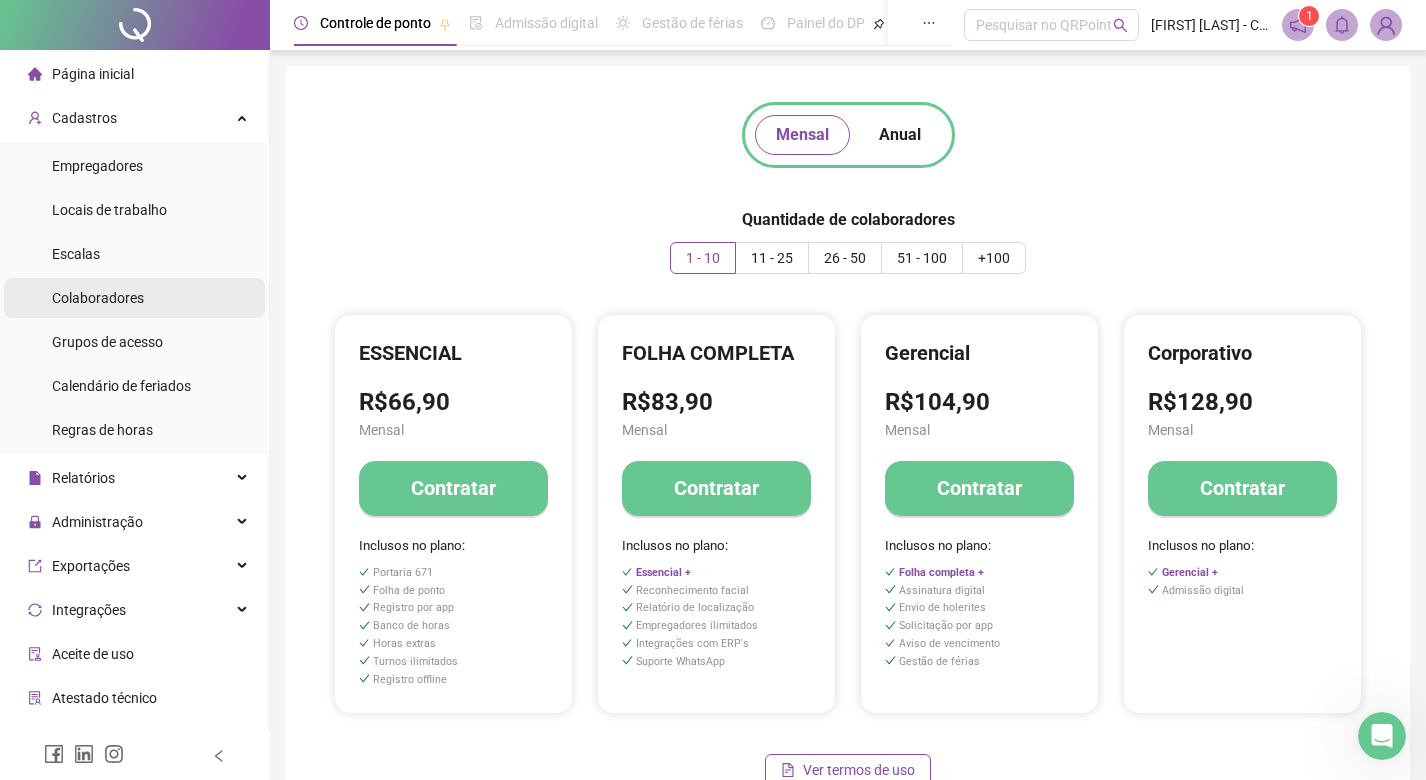 click on "Colaboradores" at bounding box center [98, 298] 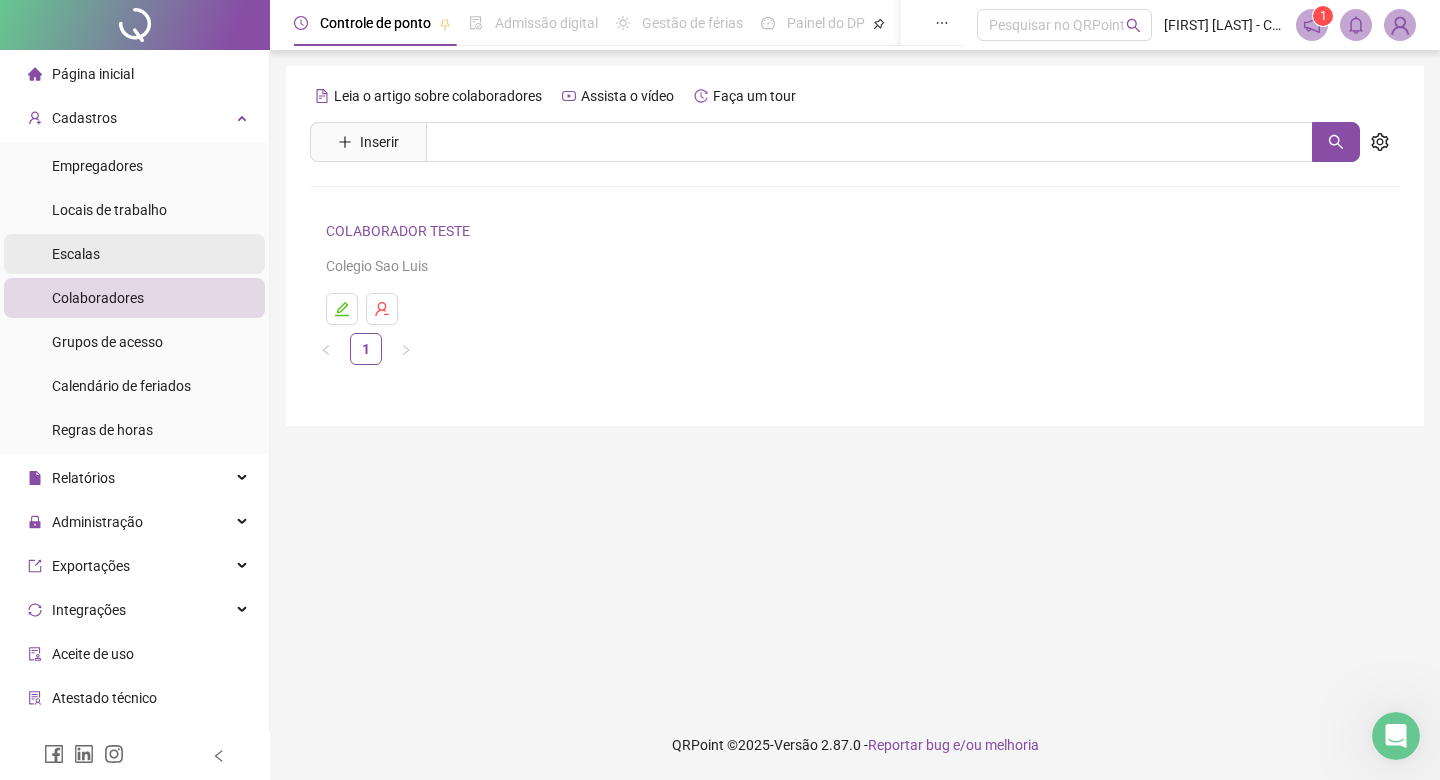 click on "Escalas" at bounding box center [134, 254] 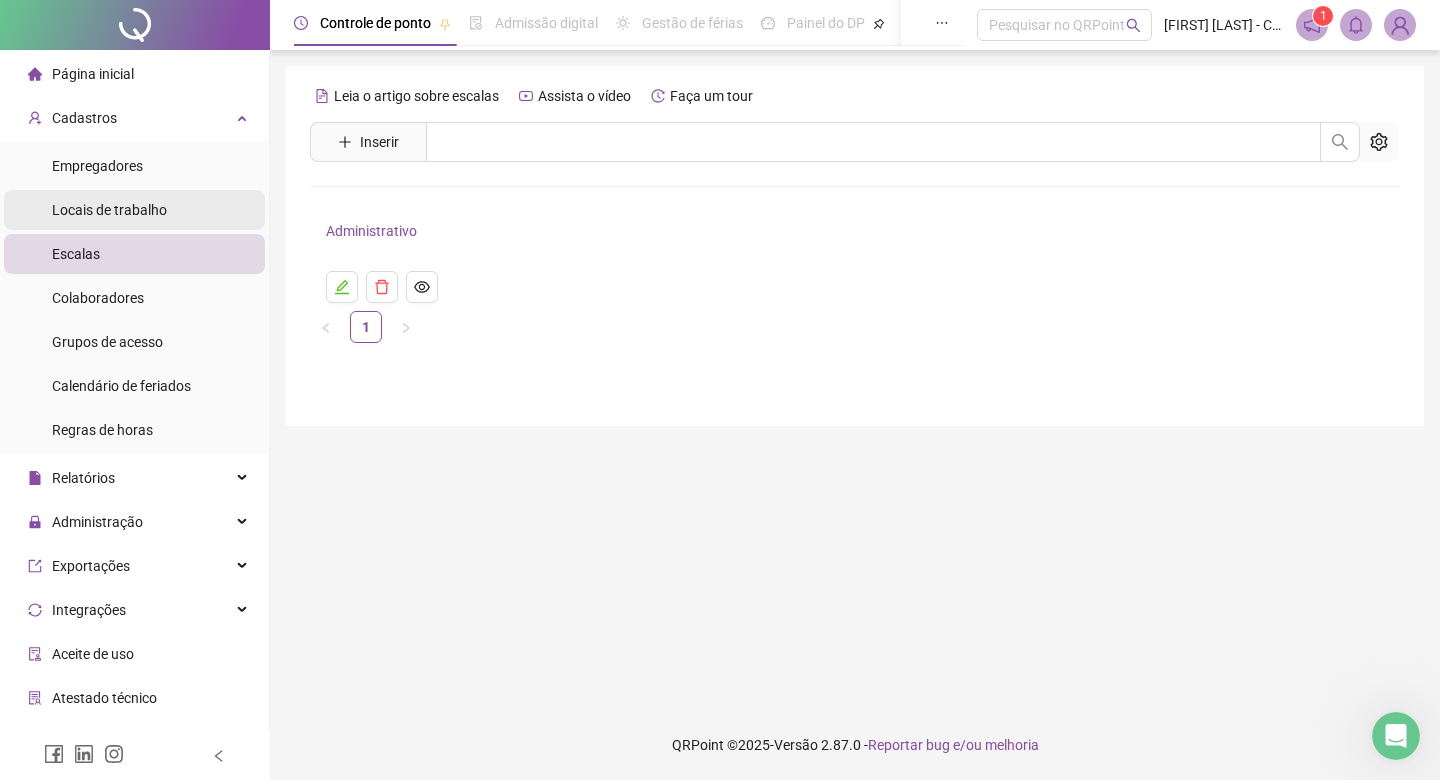 click on "Locais de trabalho" at bounding box center (109, 210) 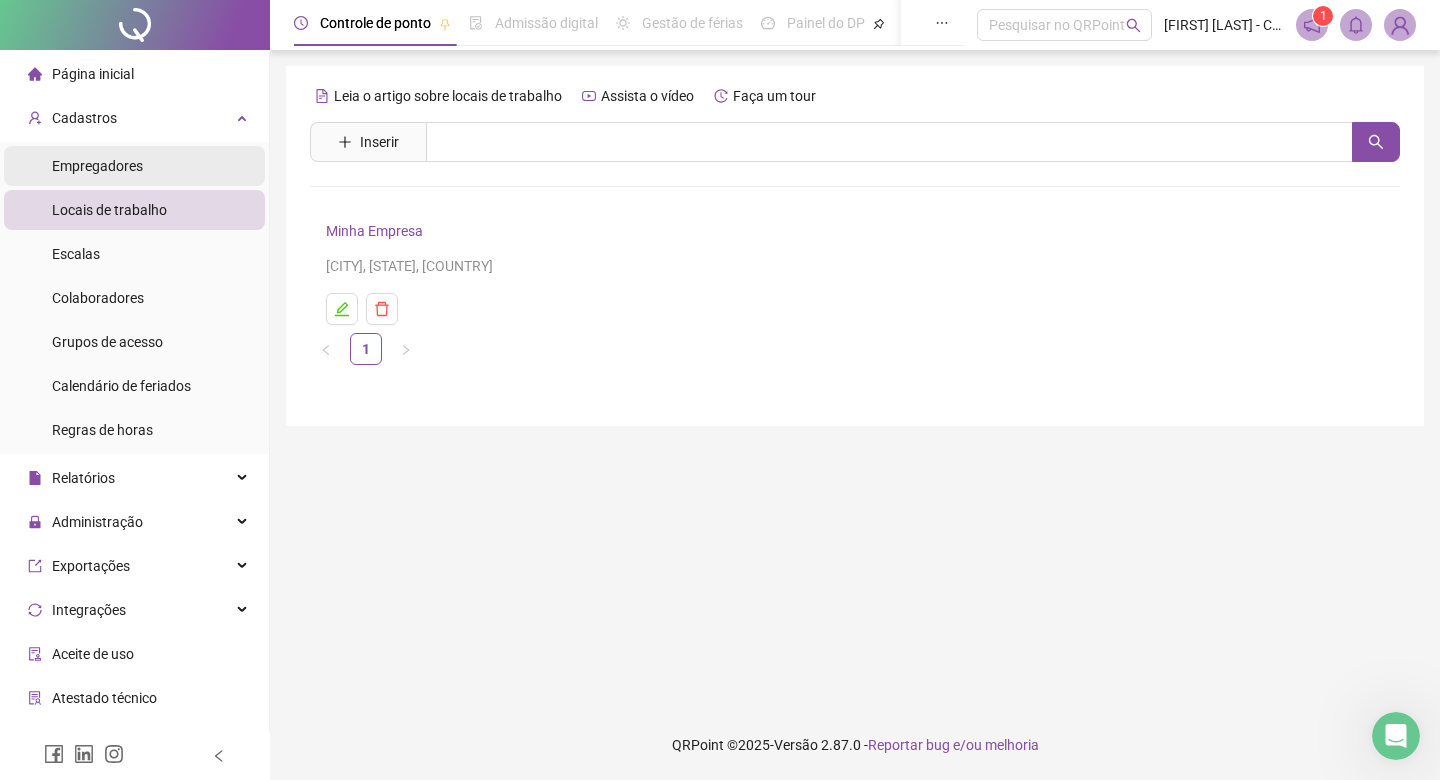 click on "Empregadores" at bounding box center (97, 166) 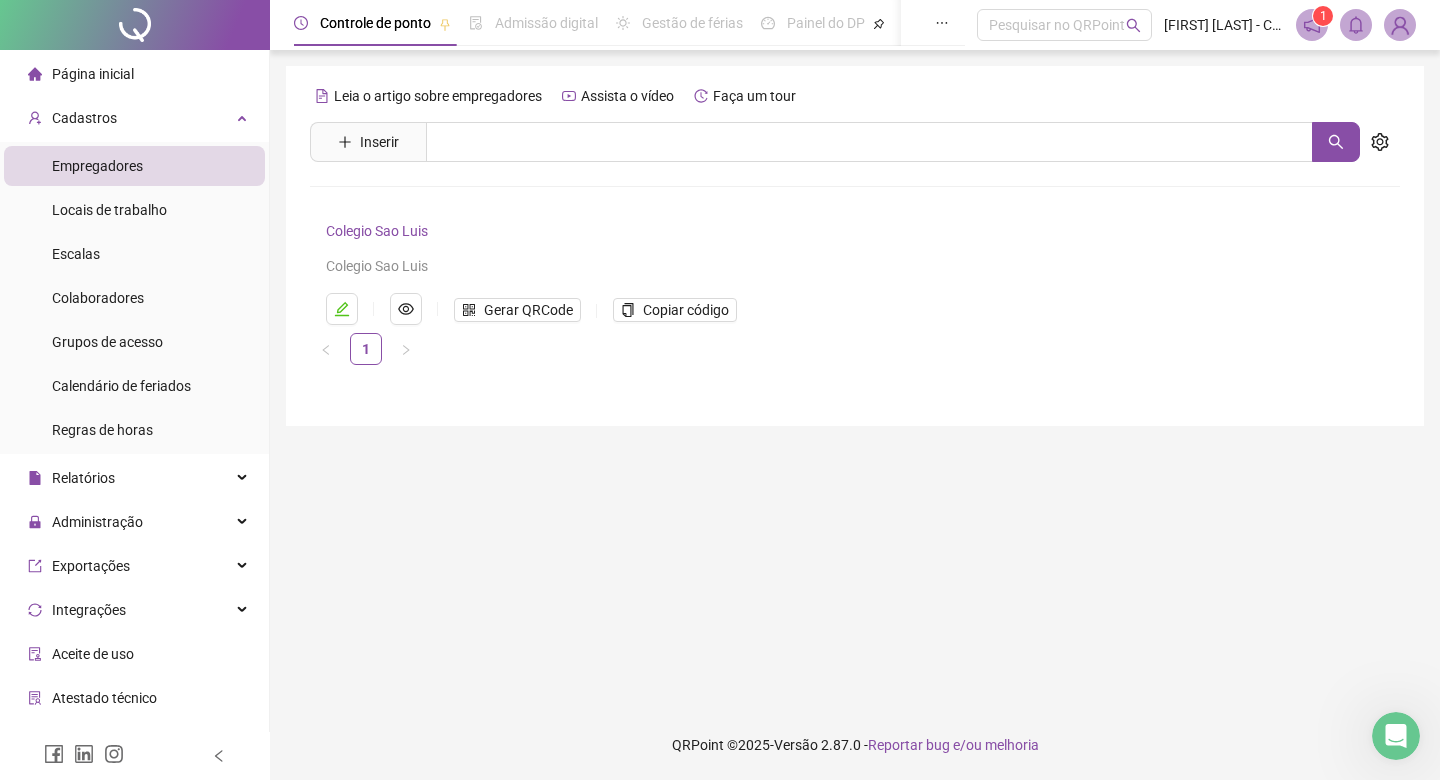 click on "1" at bounding box center (1323, 16) 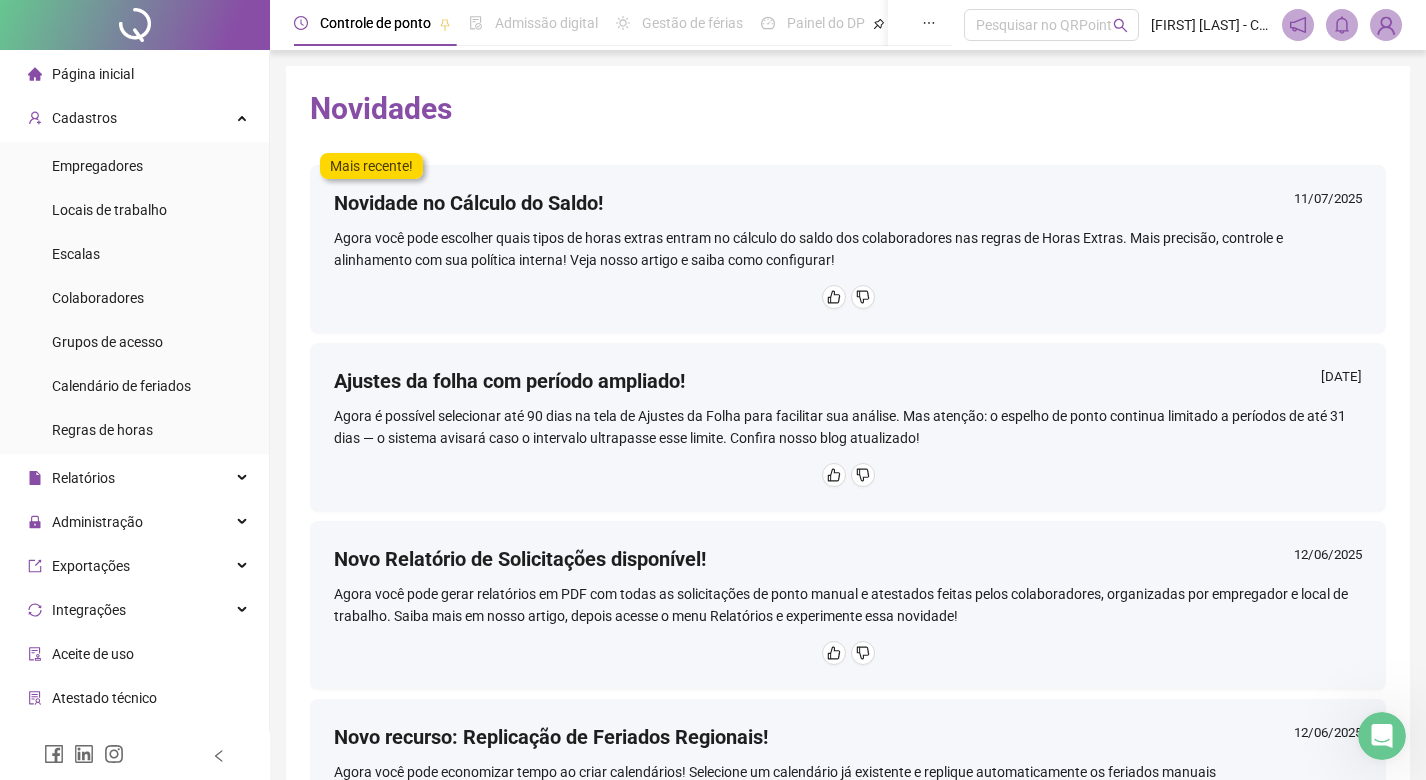 scroll, scrollTop: 118, scrollLeft: 0, axis: vertical 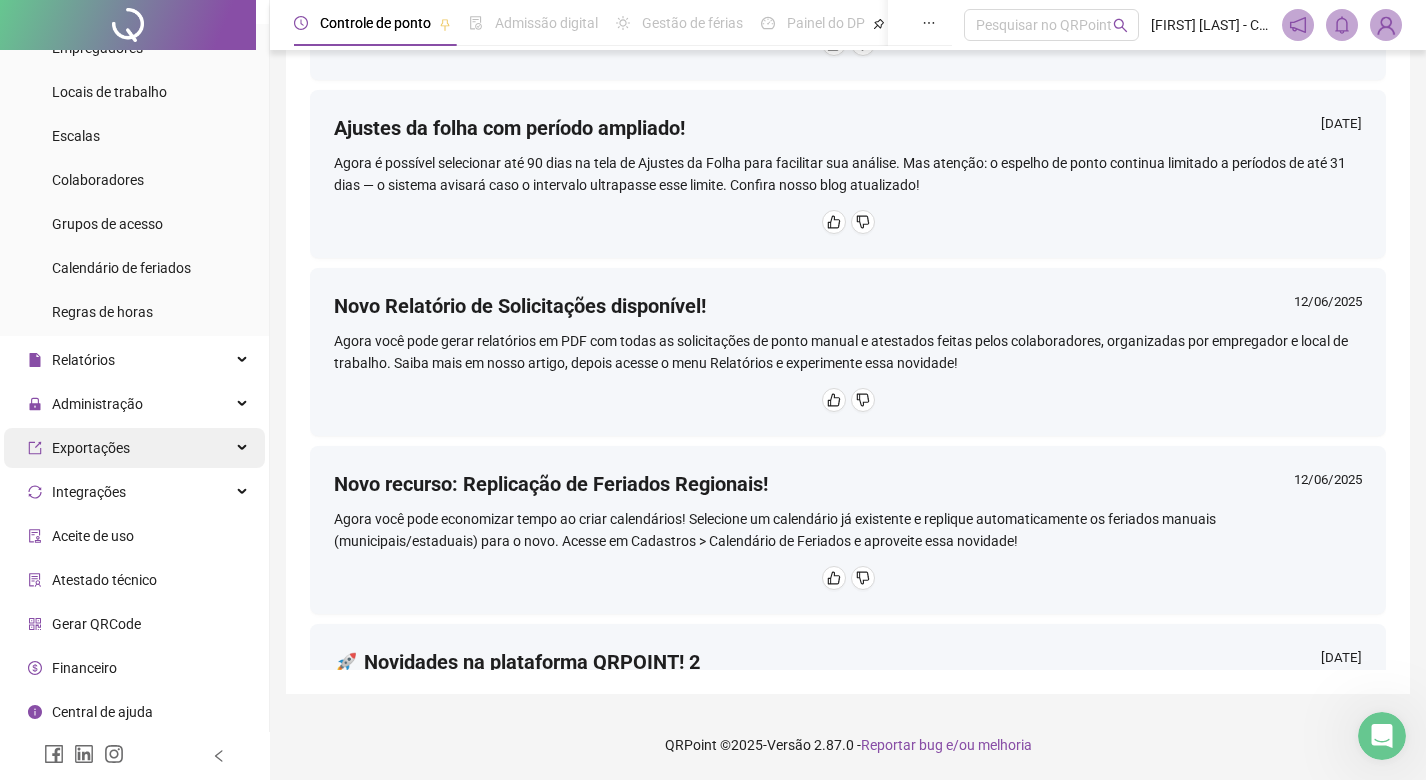 click on "Exportações" at bounding box center [134, 448] 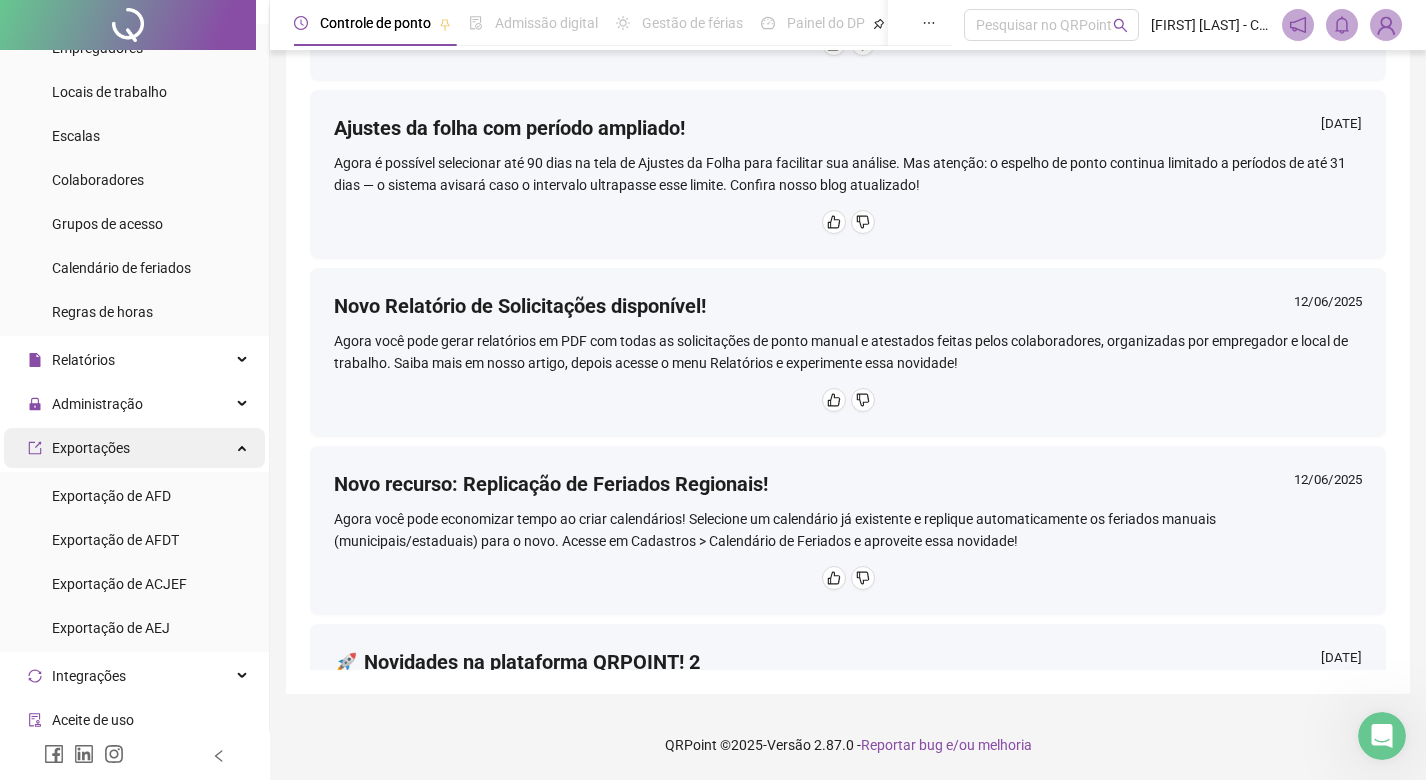 click on "Exportações" at bounding box center [134, 448] 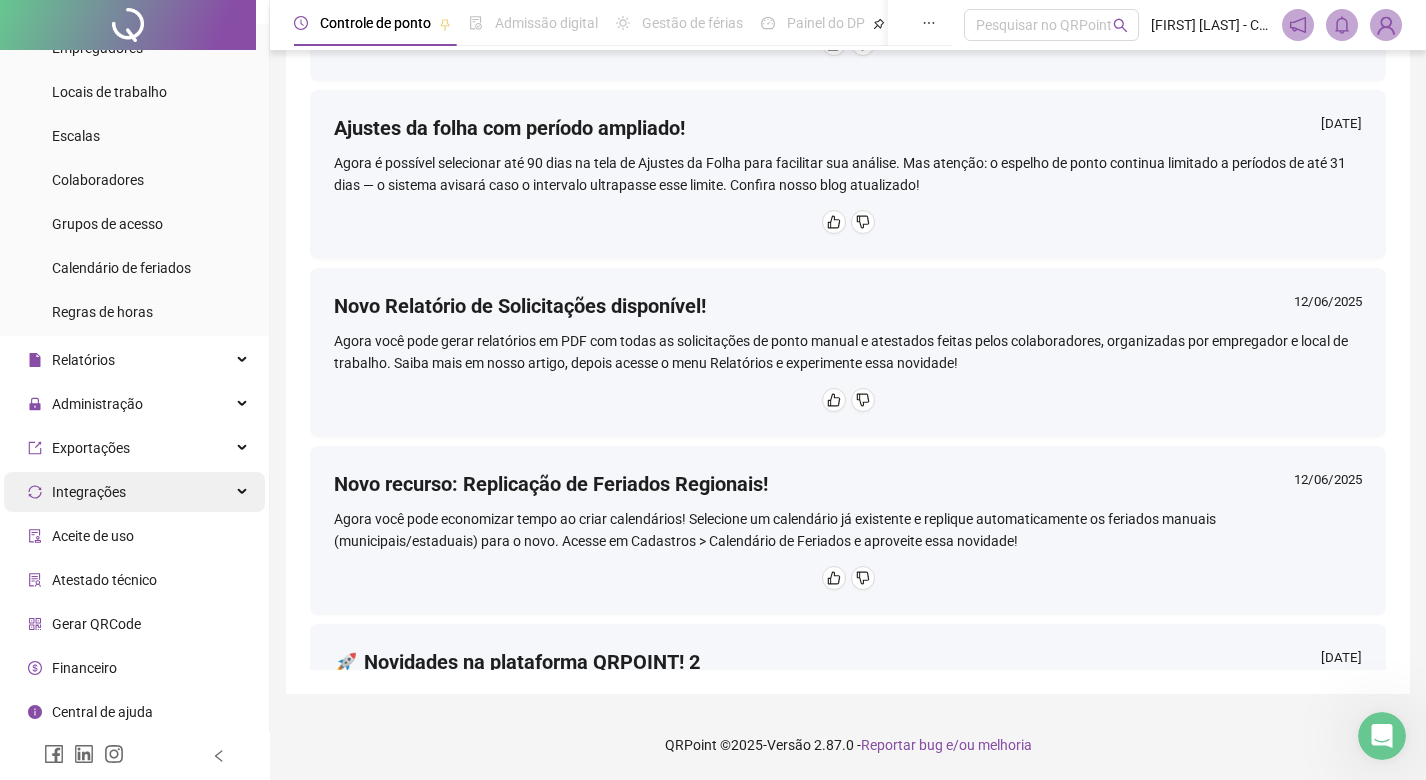 click on "Integrações" at bounding box center (89, 492) 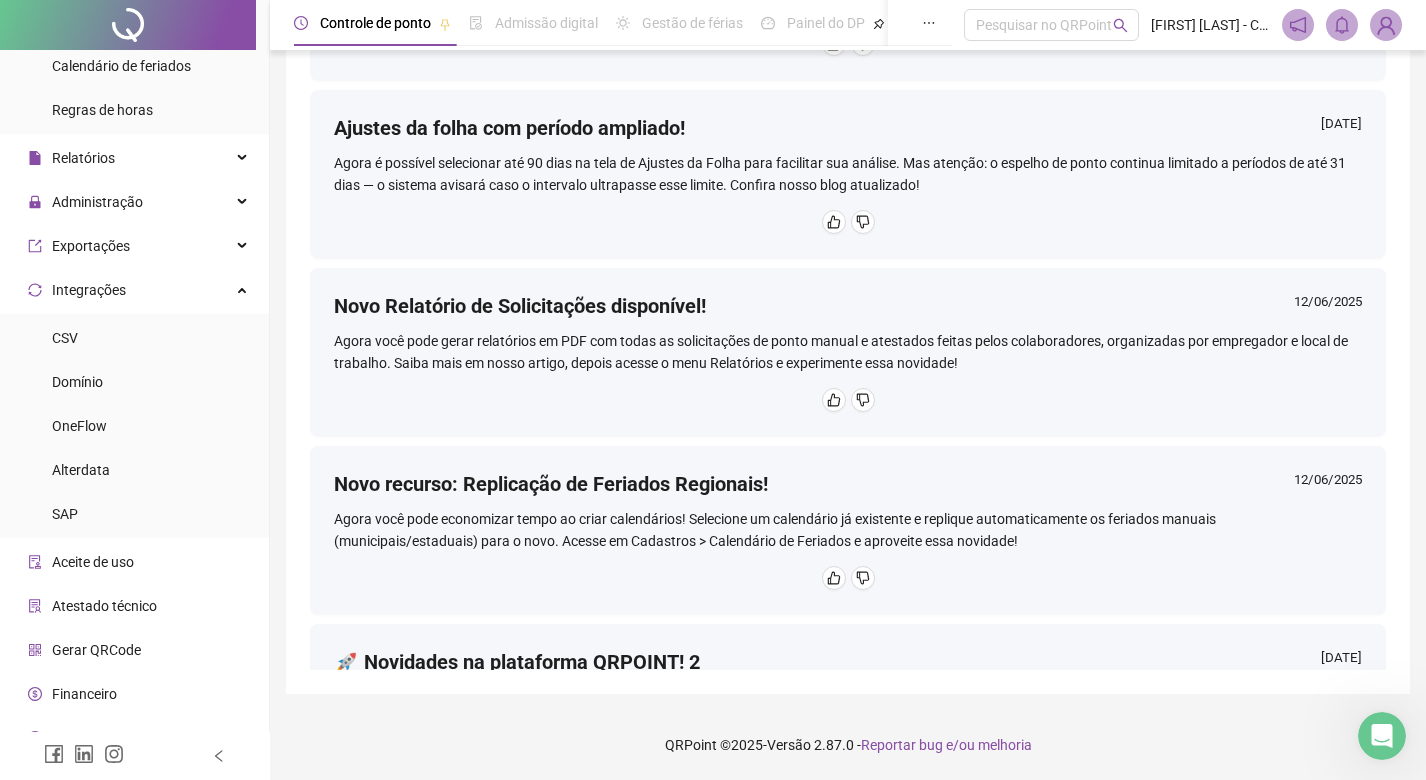 scroll, scrollTop: 0, scrollLeft: 0, axis: both 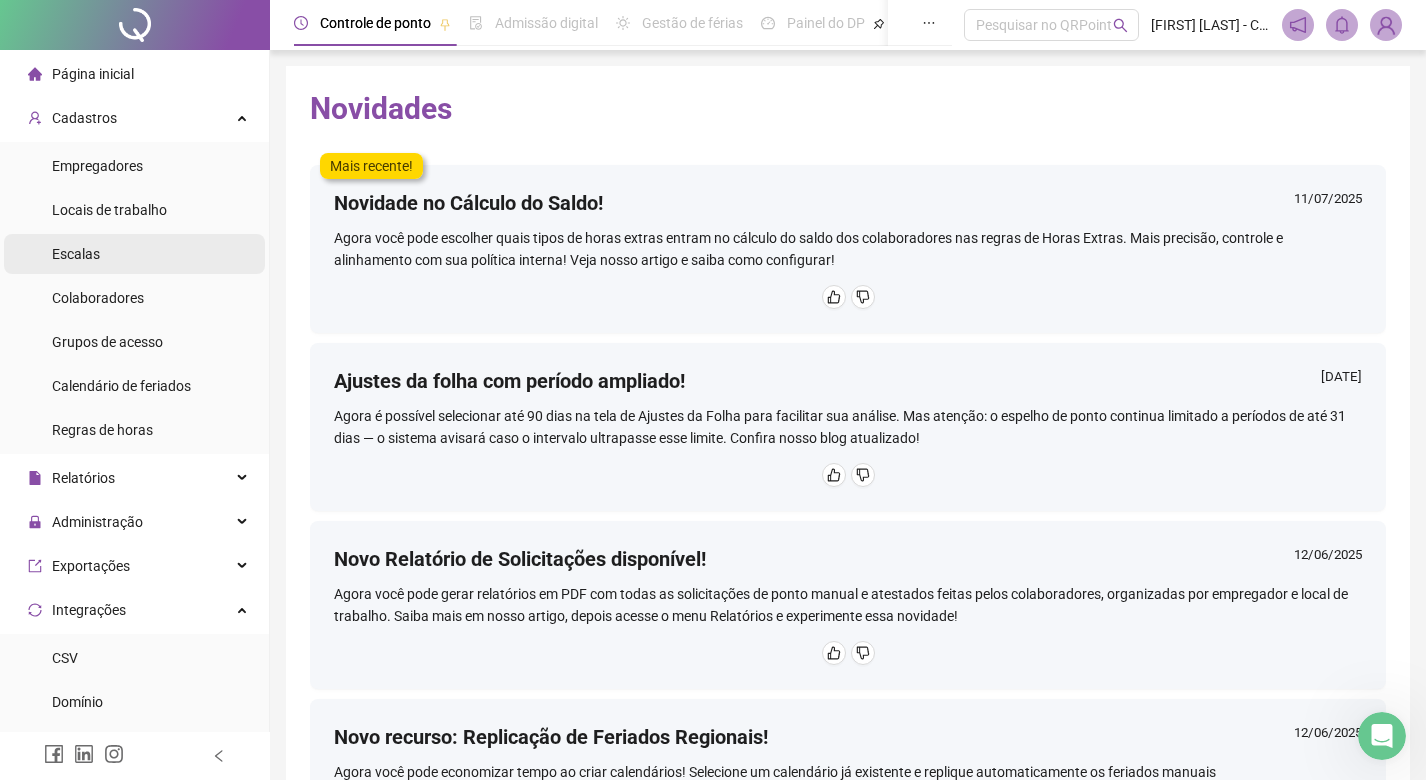 click on "Escalas" at bounding box center (134, 254) 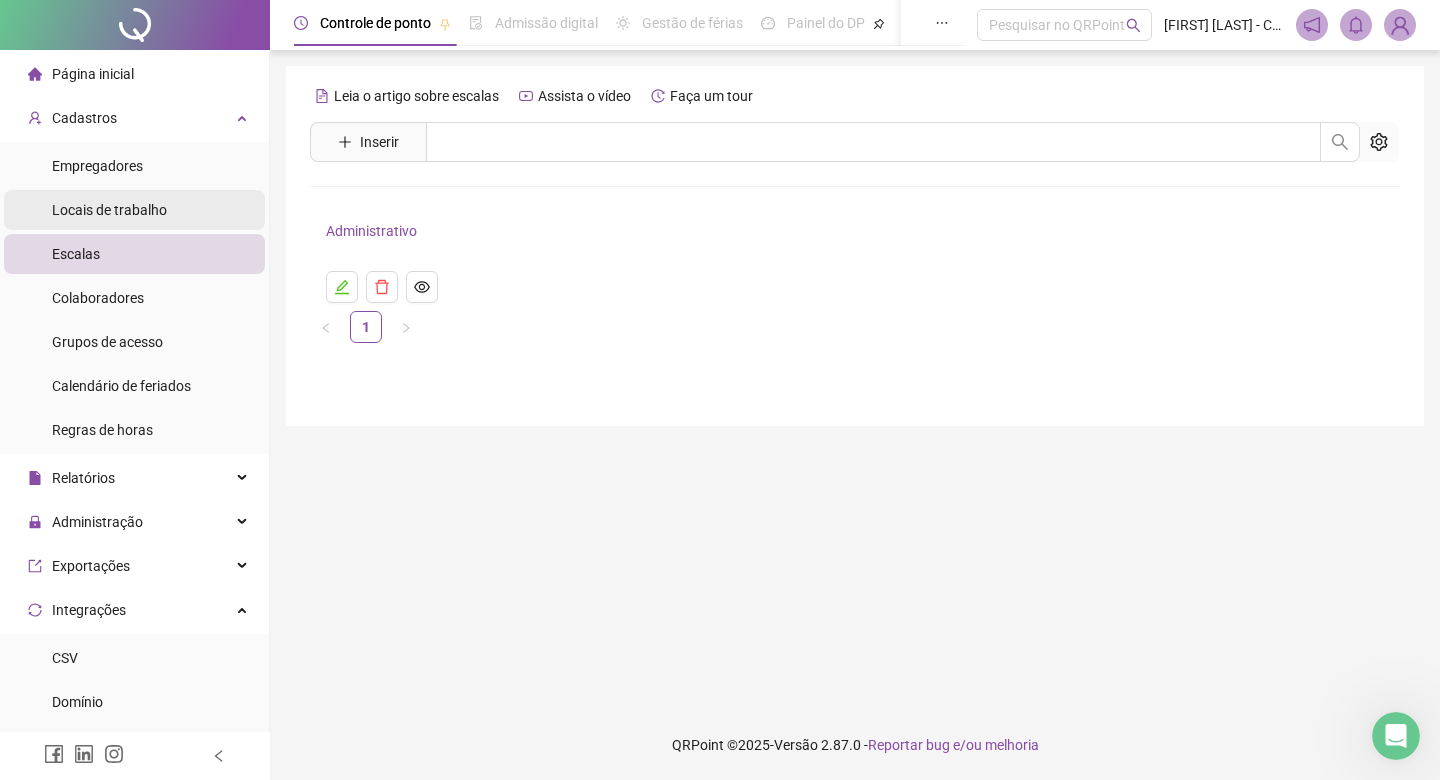 click on "Locais de trabalho" at bounding box center [109, 210] 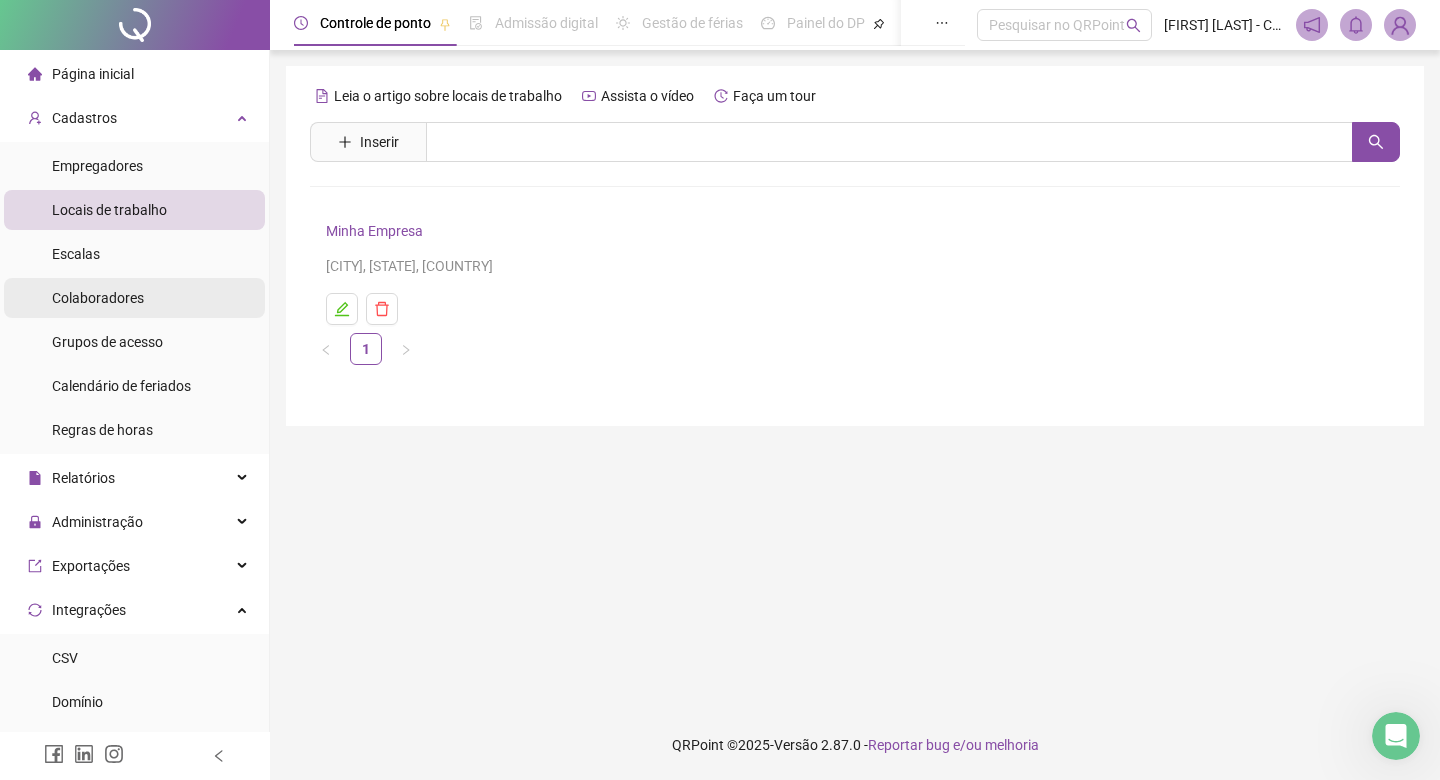 click on "Colaboradores" at bounding box center [98, 298] 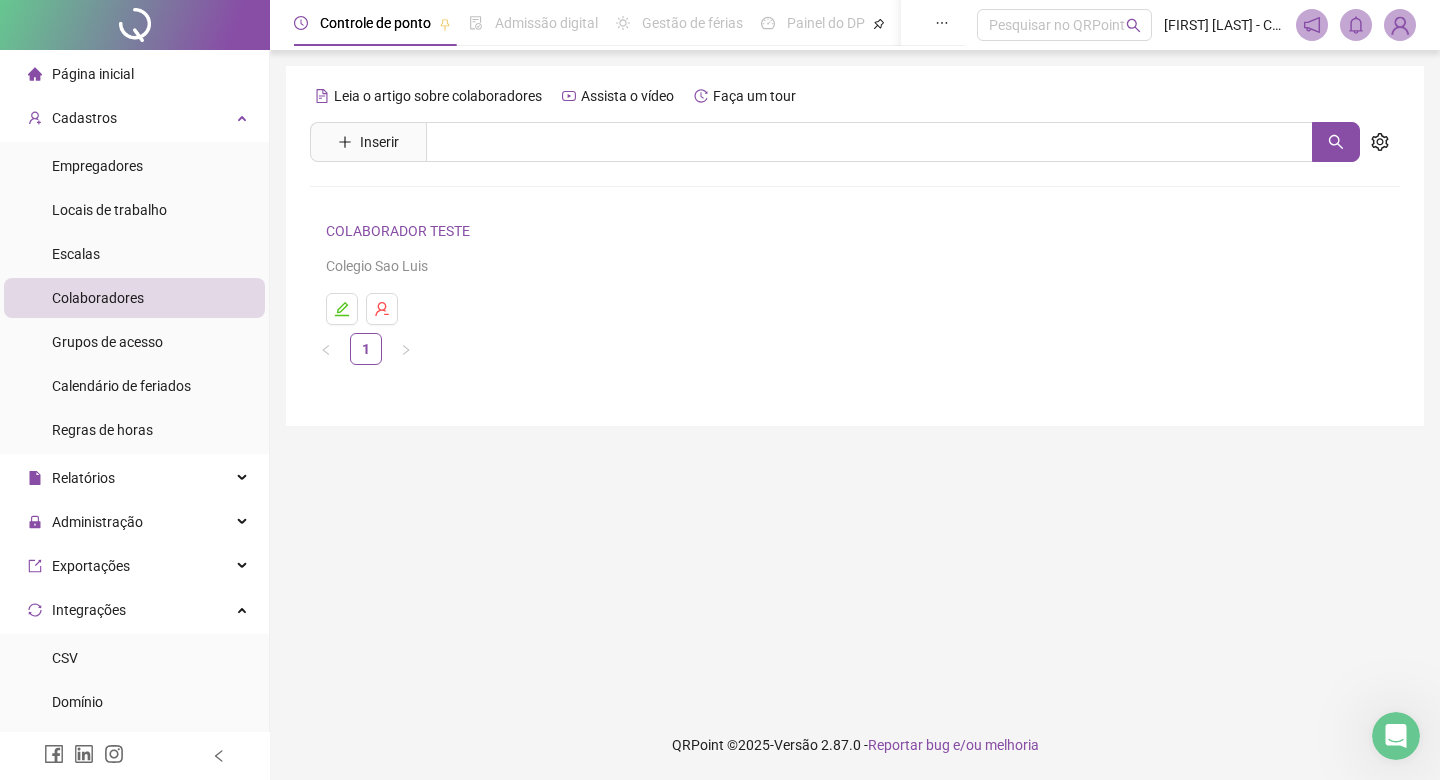 click on "Admissão digital" at bounding box center [533, 23] 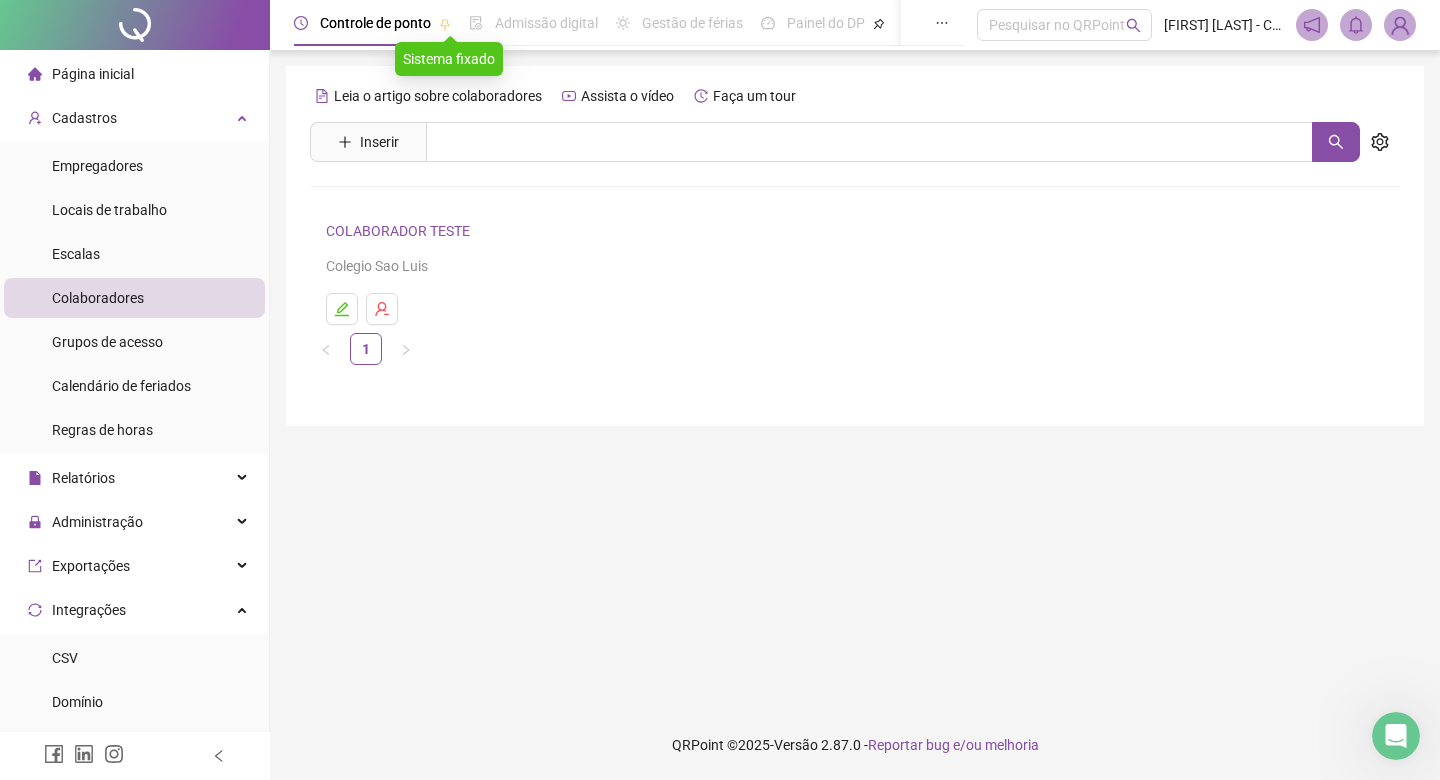 click 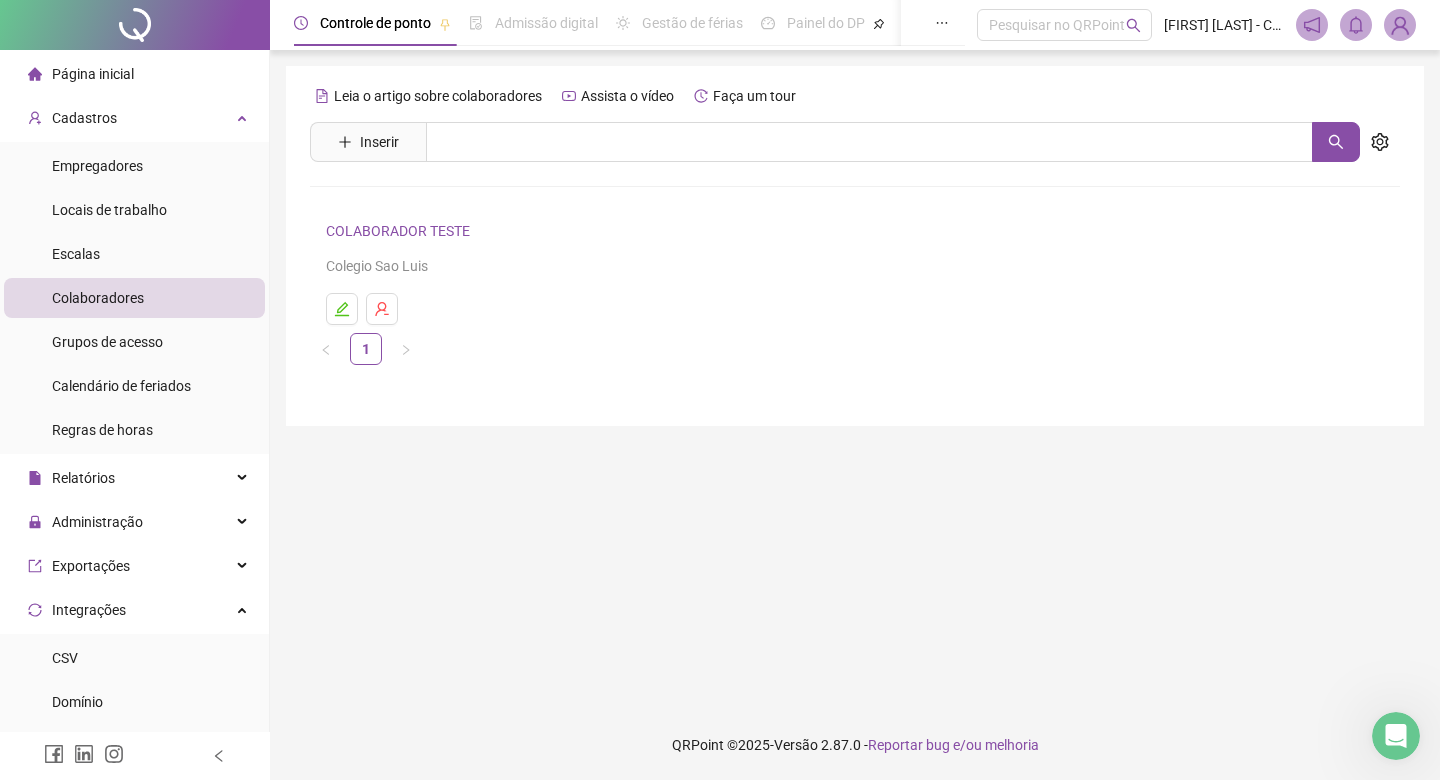drag, startPoint x: 484, startPoint y: 25, endPoint x: 493, endPoint y: 30, distance: 10.29563 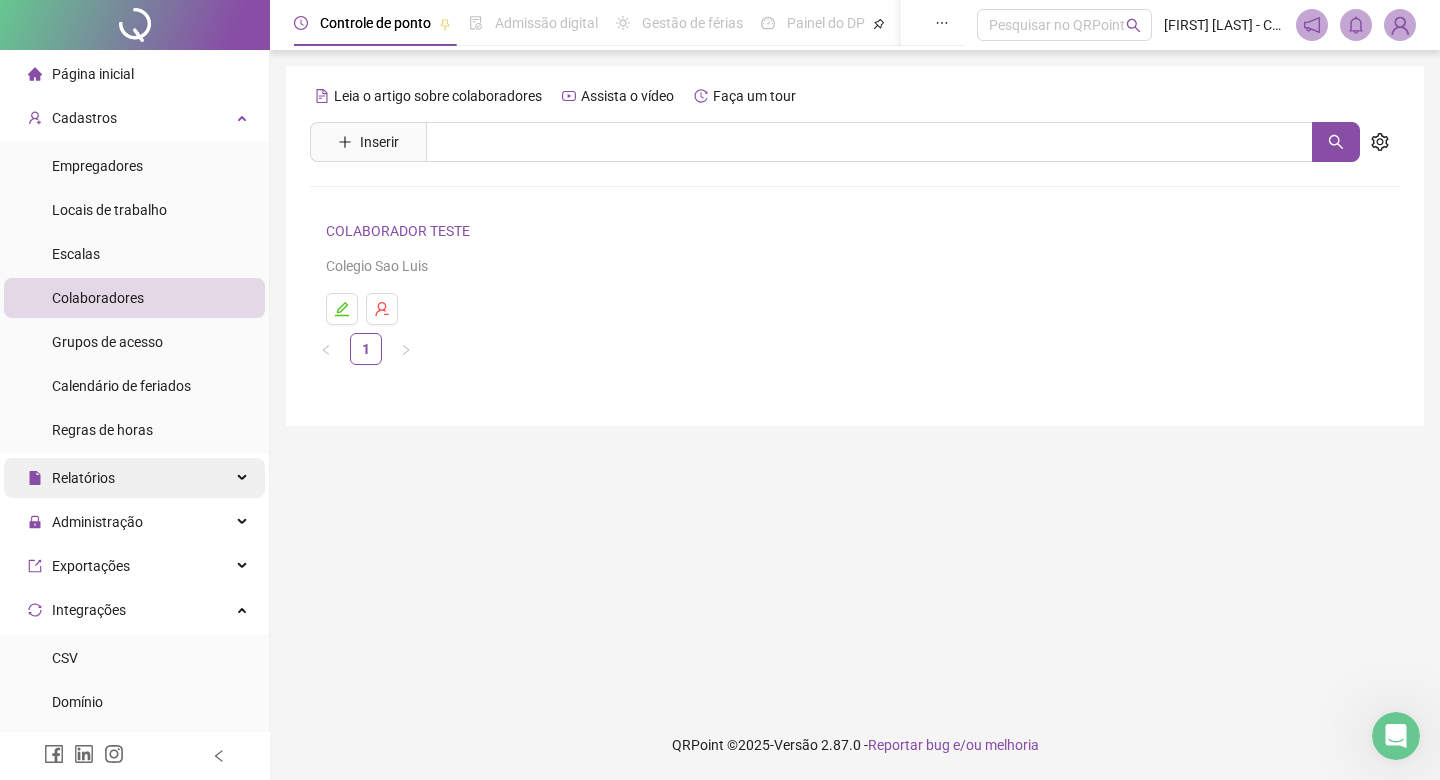click on "Relatórios" at bounding box center [134, 478] 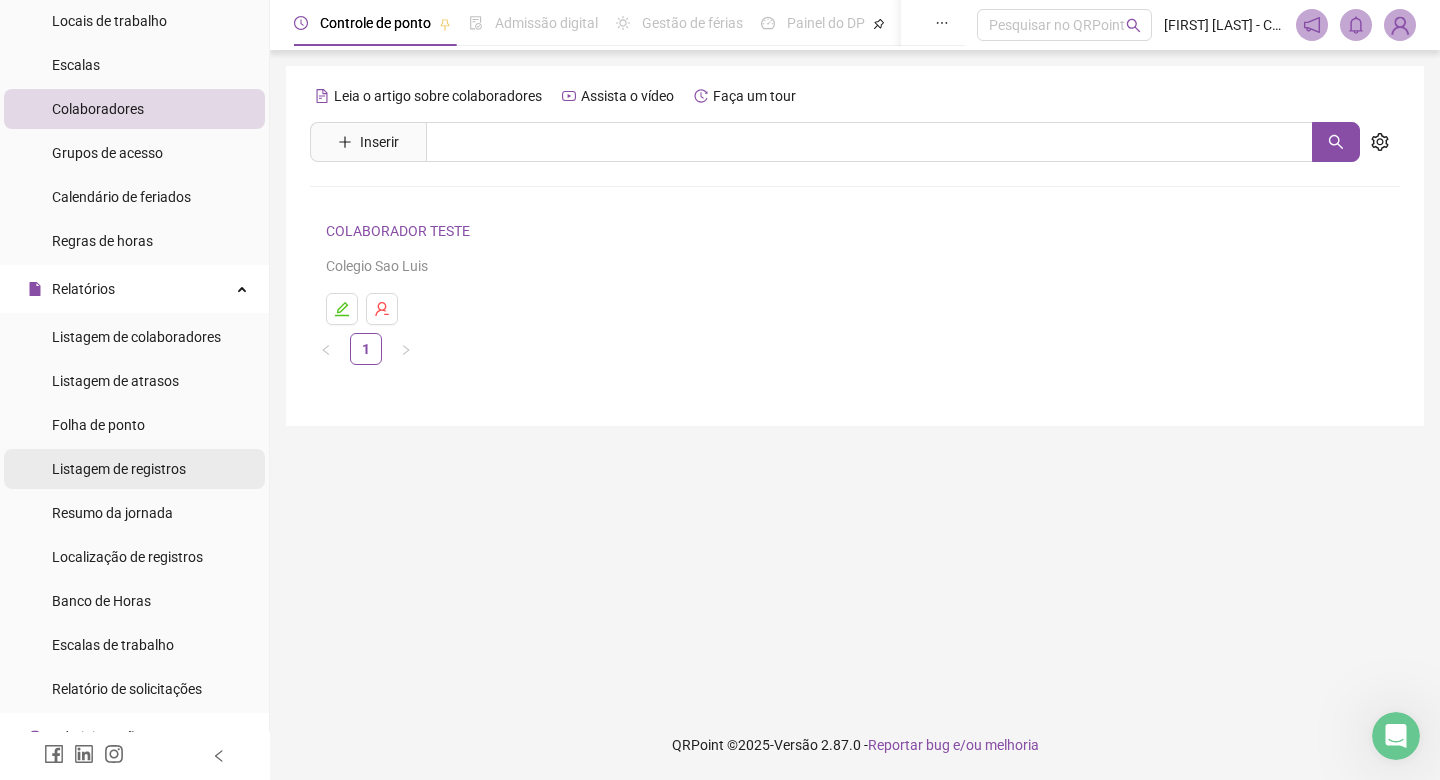 scroll, scrollTop: 395, scrollLeft: 0, axis: vertical 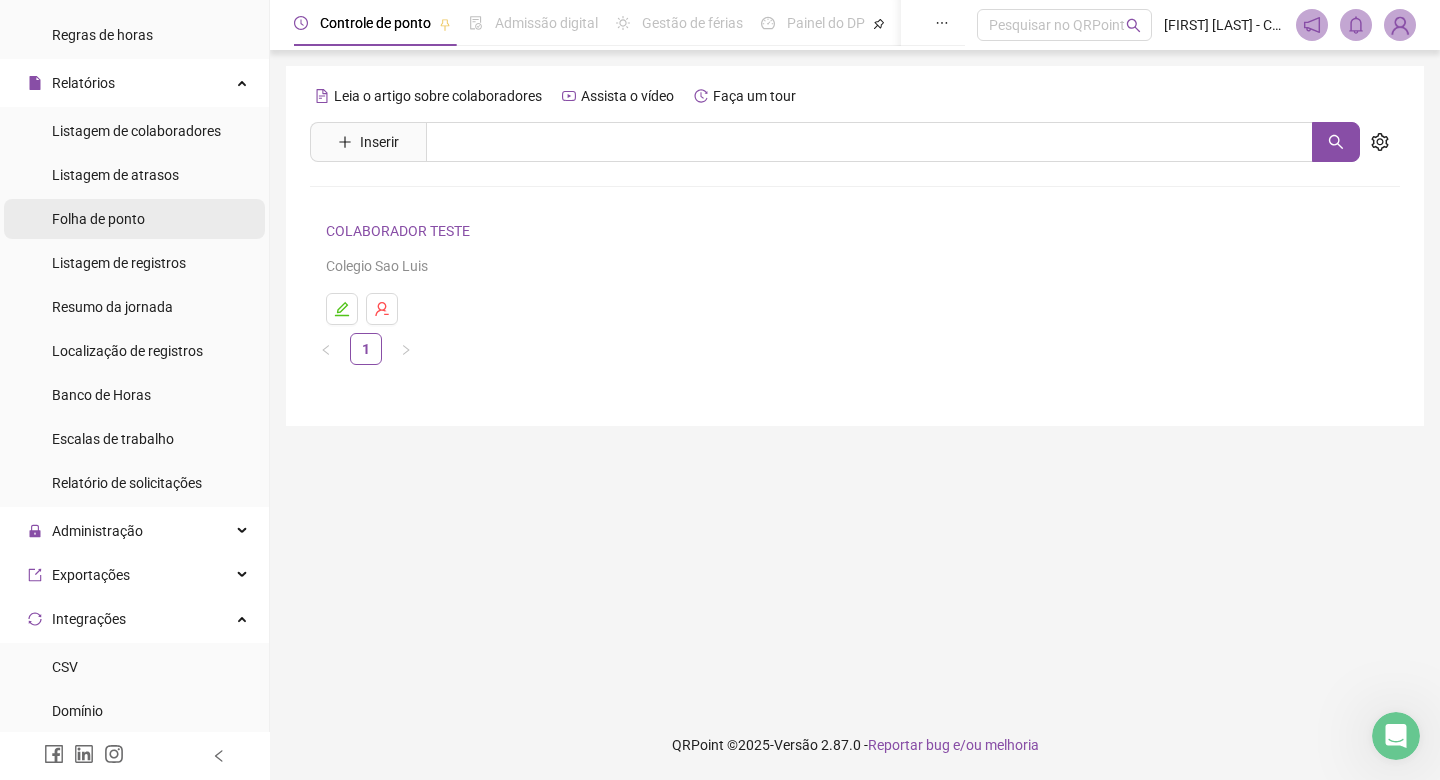 click on "Folha de ponto" at bounding box center (134, 219) 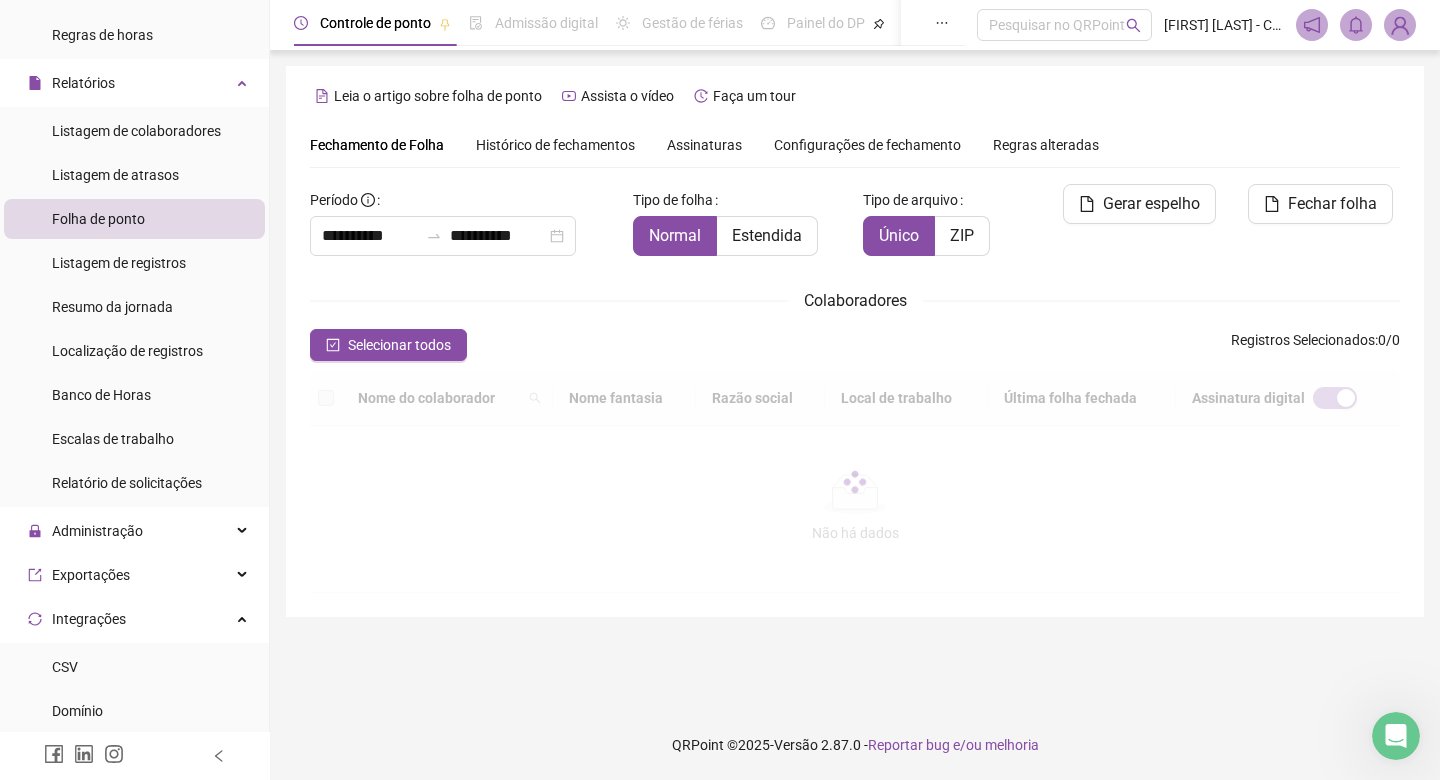 type on "**********" 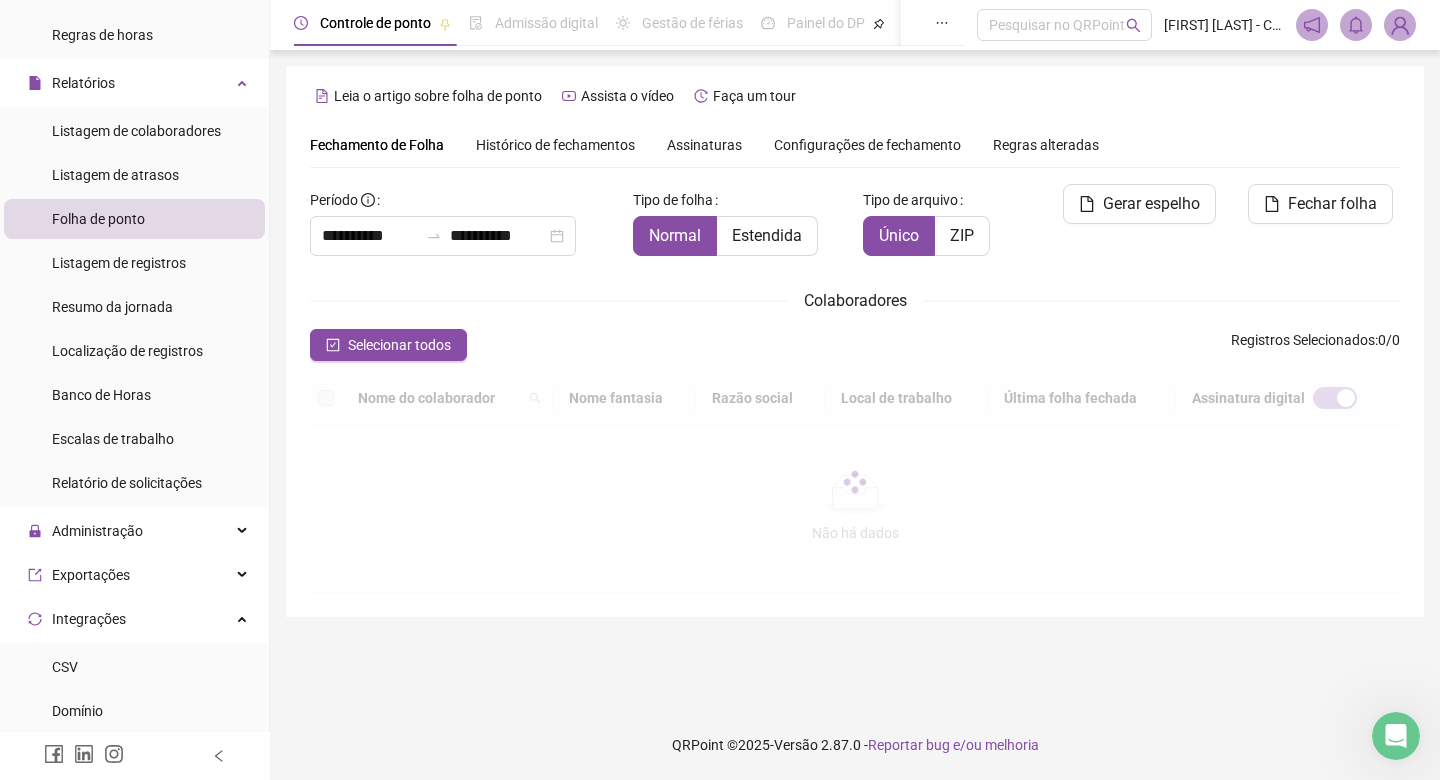 type on "**********" 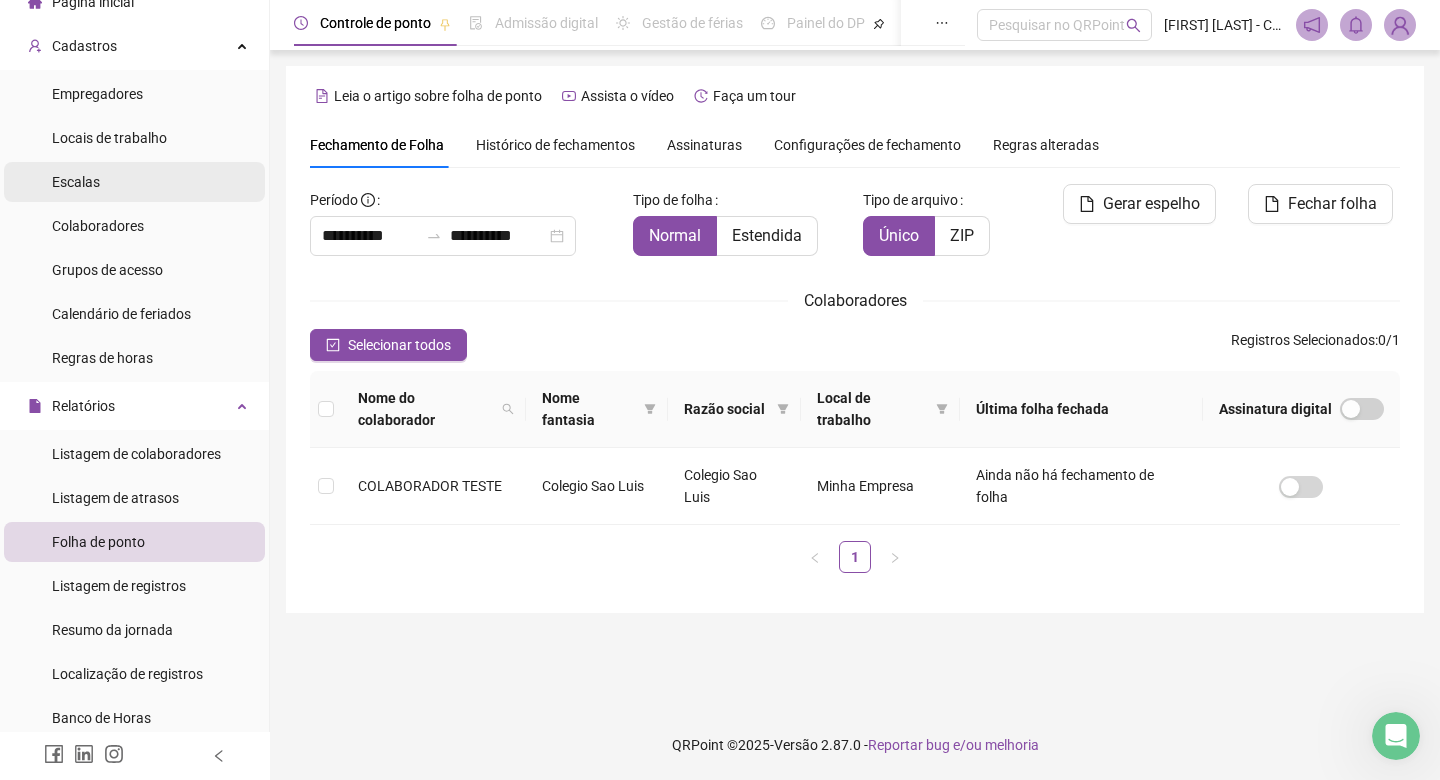 scroll, scrollTop: 0, scrollLeft: 0, axis: both 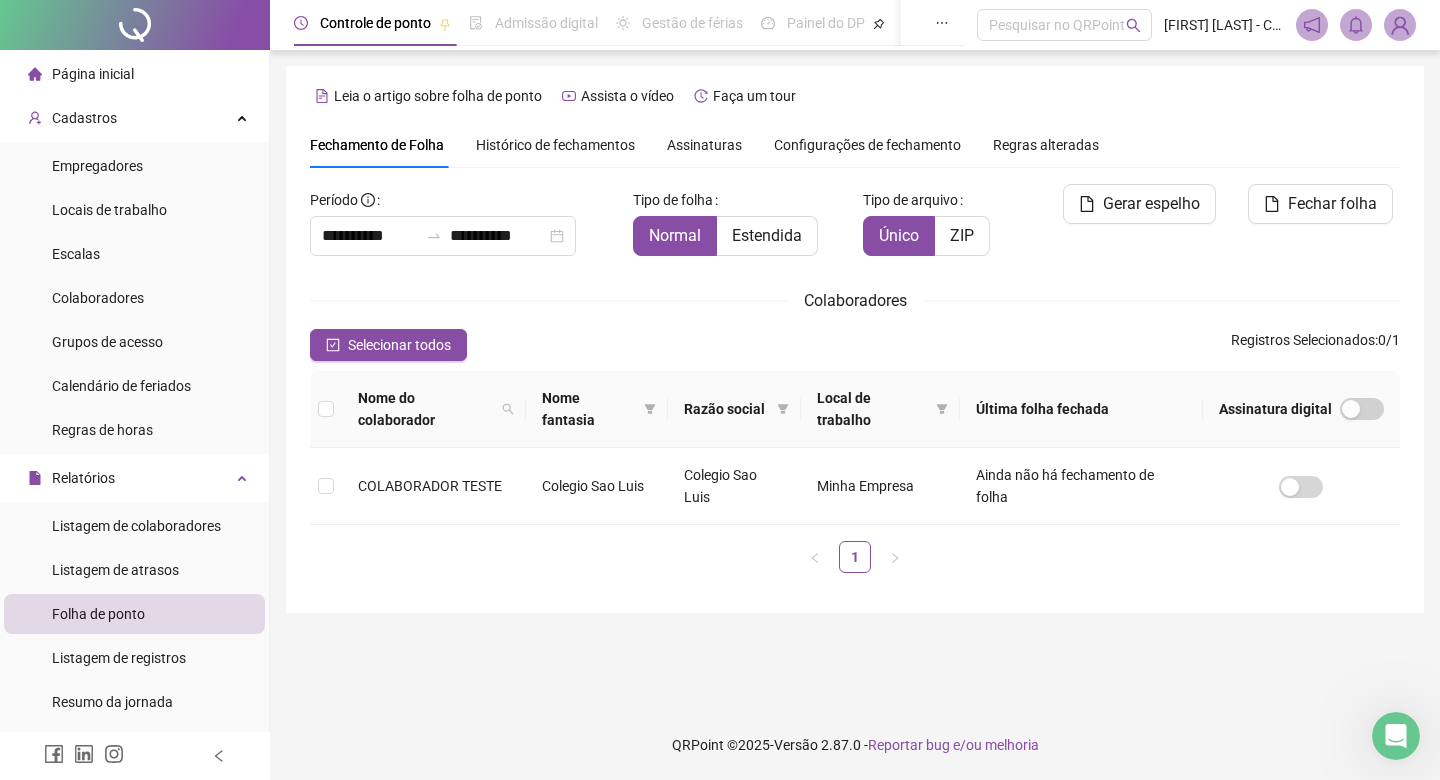 click on "Página inicial" at bounding box center (93, 74) 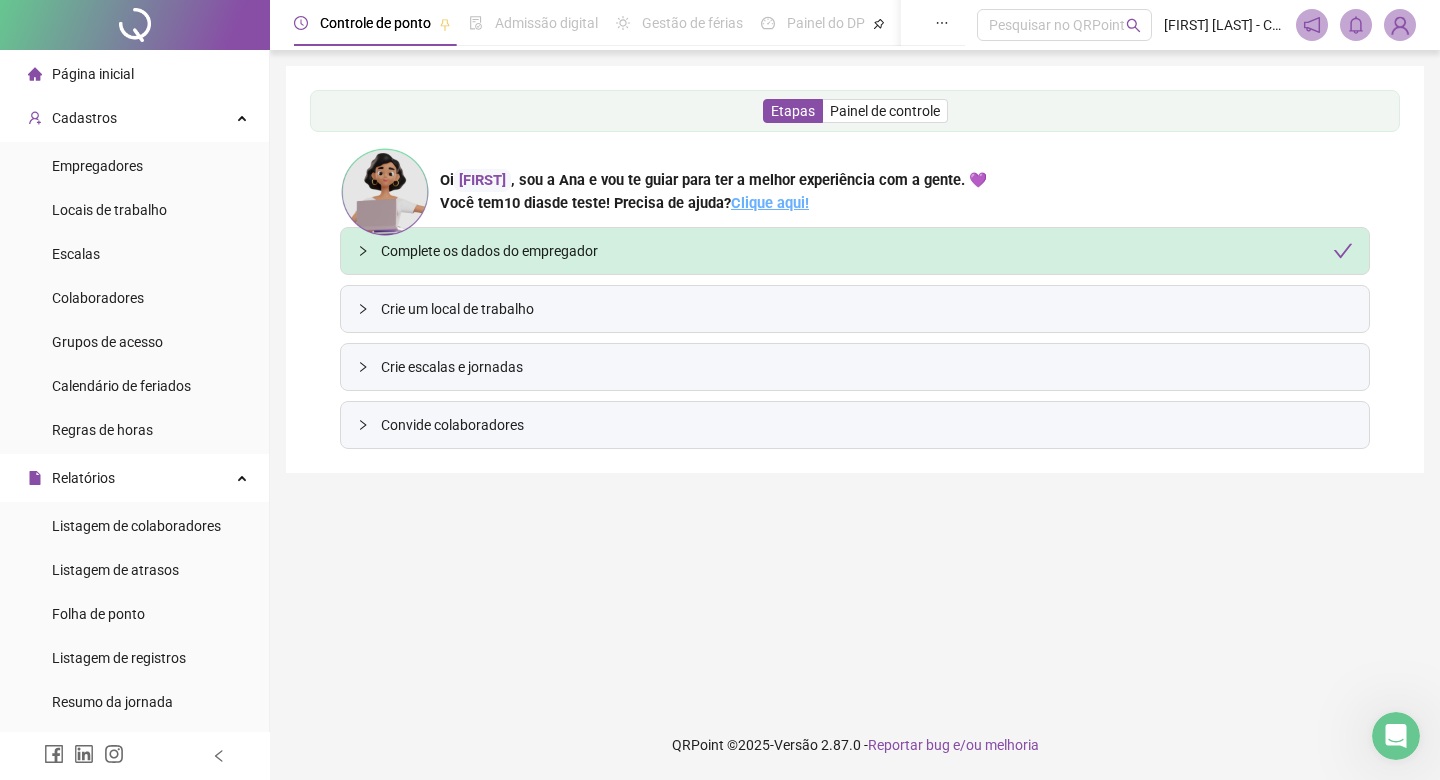 click on "Clique aqui!" at bounding box center [770, 203] 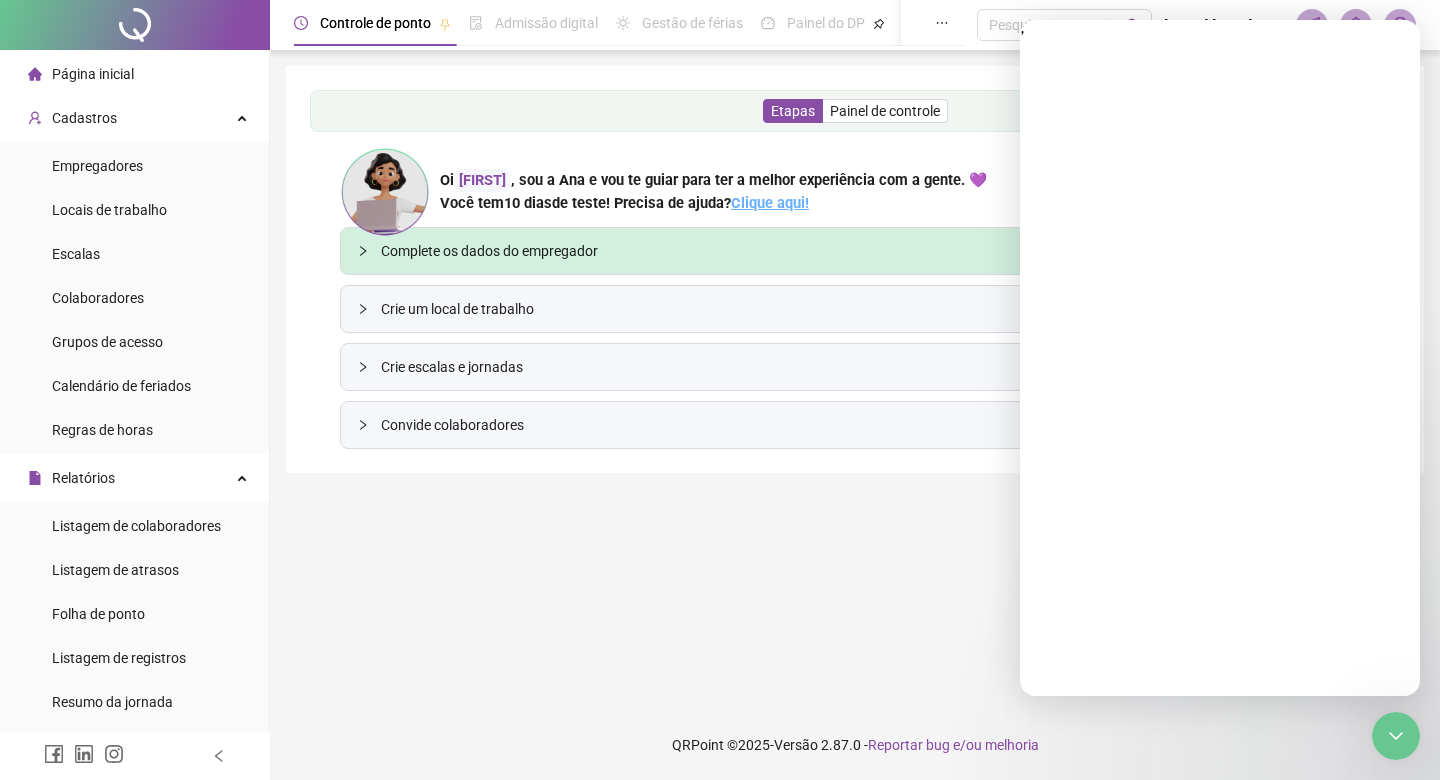scroll, scrollTop: 0, scrollLeft: 0, axis: both 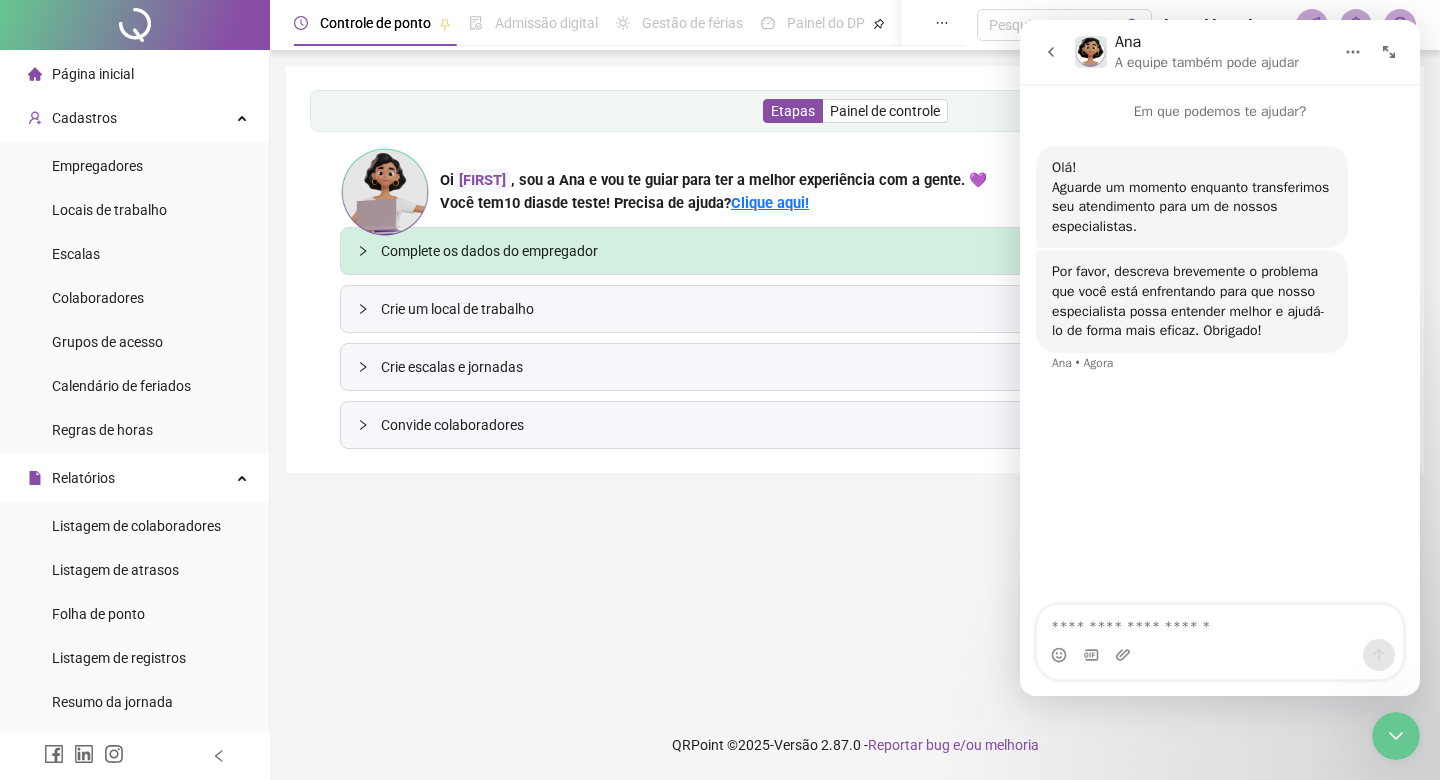 click at bounding box center (1051, 52) 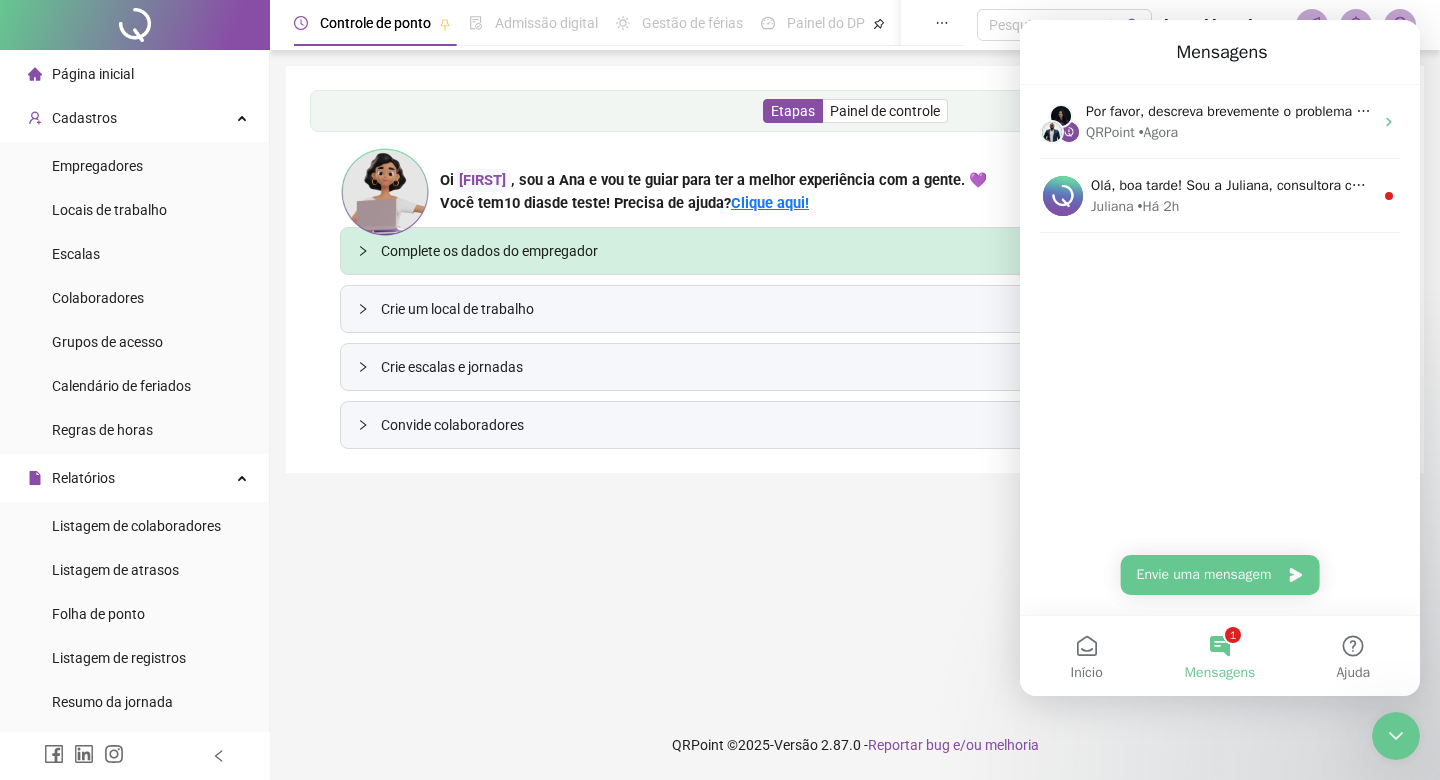 click on "Etapas Painel de controle Oi [FIRST] , sou a Ana e vou te guiar para ter a melhor experiência com a gente. 💜 Você tem 10 dias de teste! Precisa de ajuda? Clique aqui! Complete os dados do empregador Crie um local de trabalho Crie escalas e jornadas Convide colaboradores" at bounding box center [855, 380] 